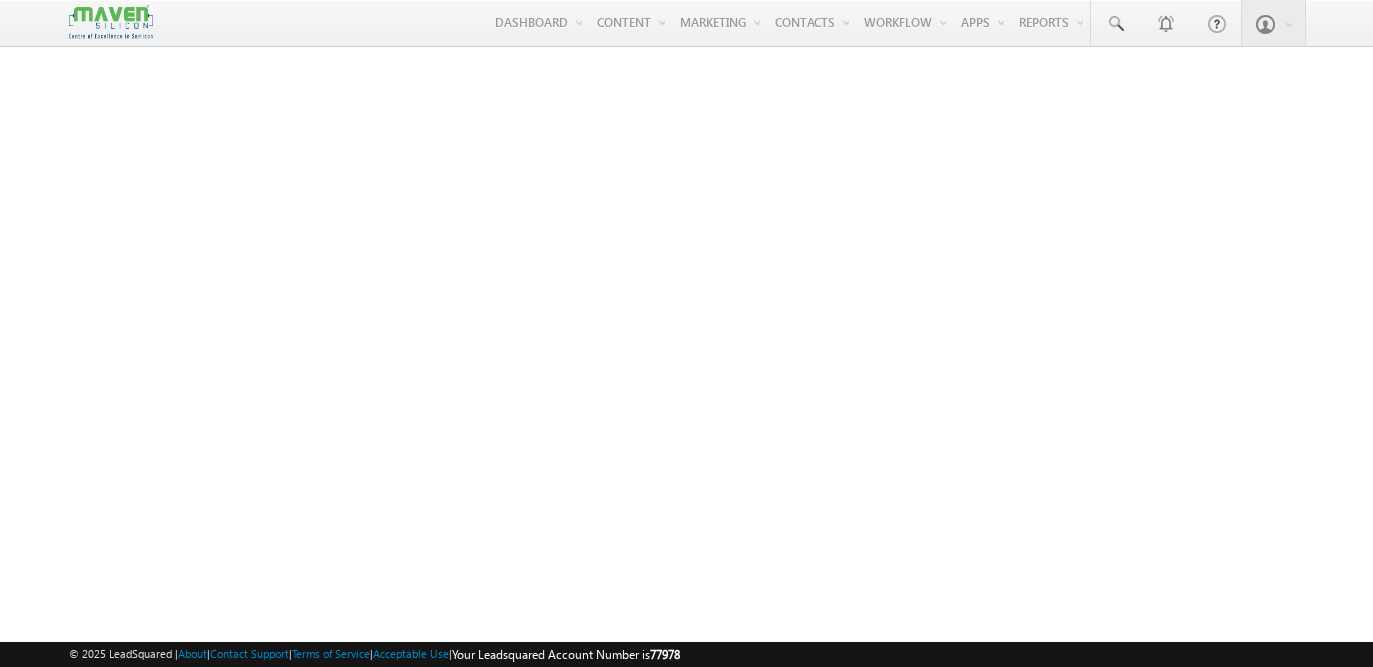 scroll, scrollTop: 0, scrollLeft: 0, axis: both 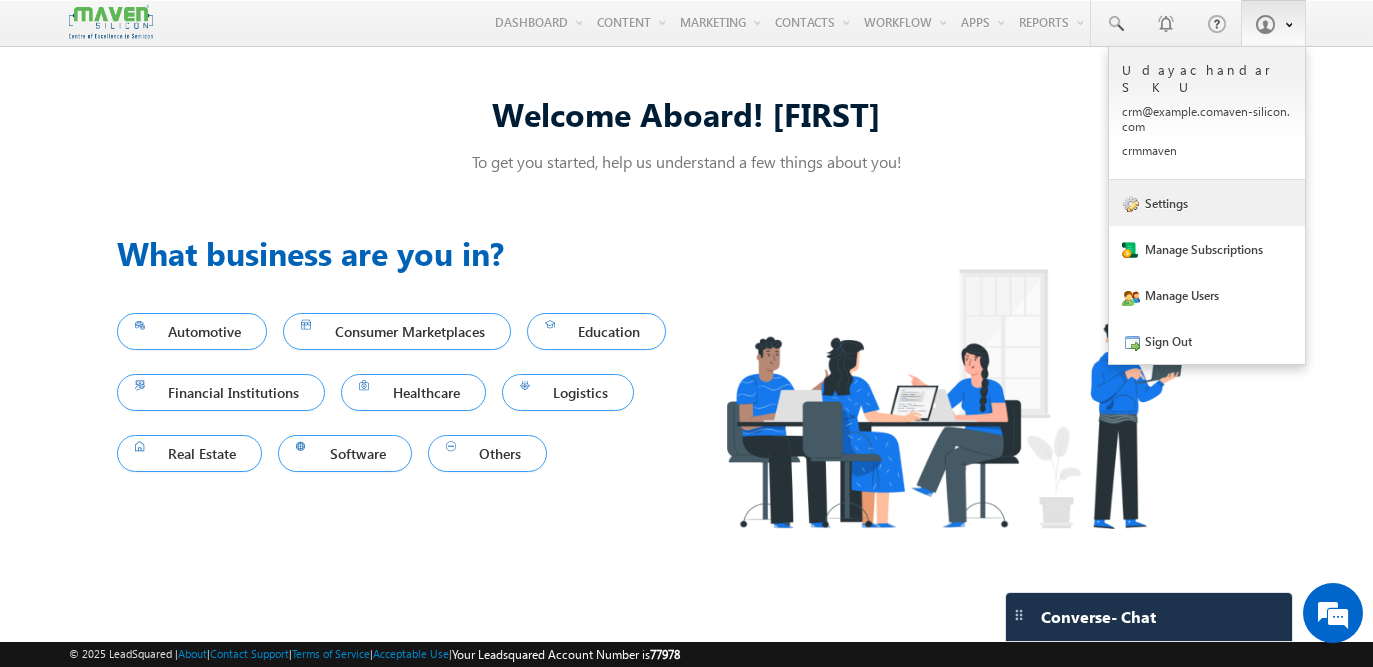 click on "Settings" at bounding box center (1207, 203) 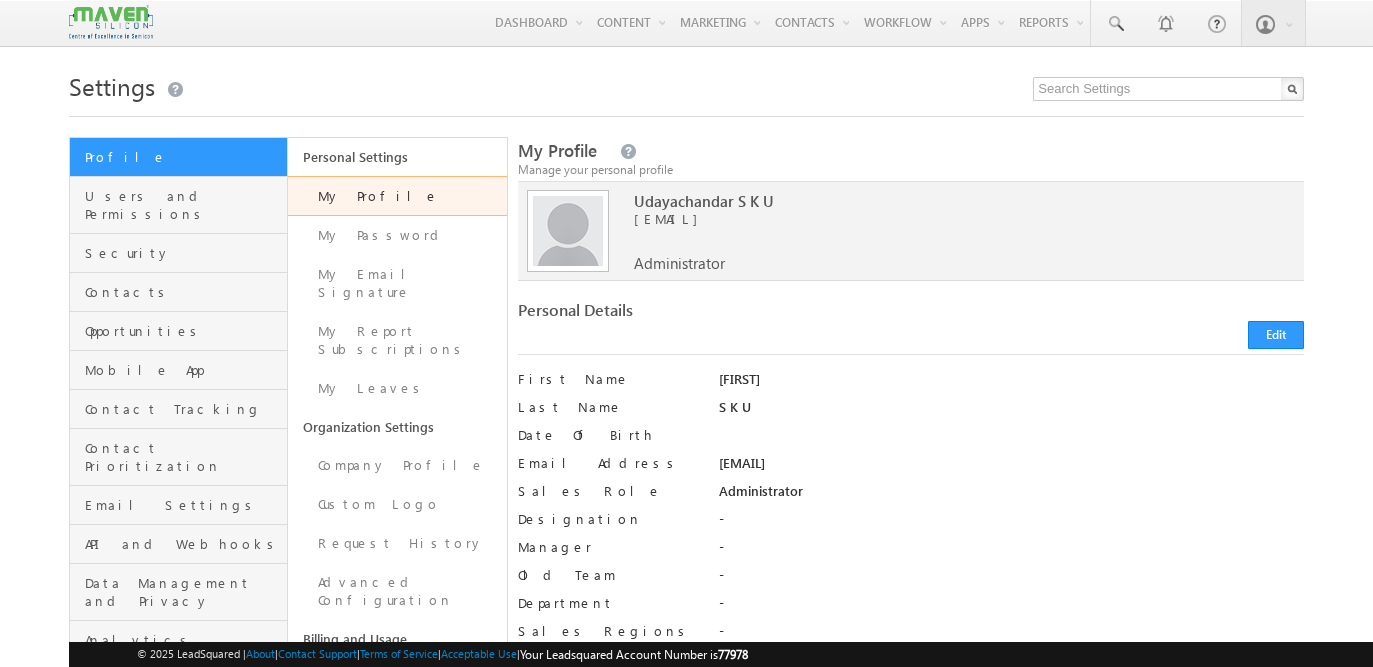 scroll, scrollTop: 0, scrollLeft: 0, axis: both 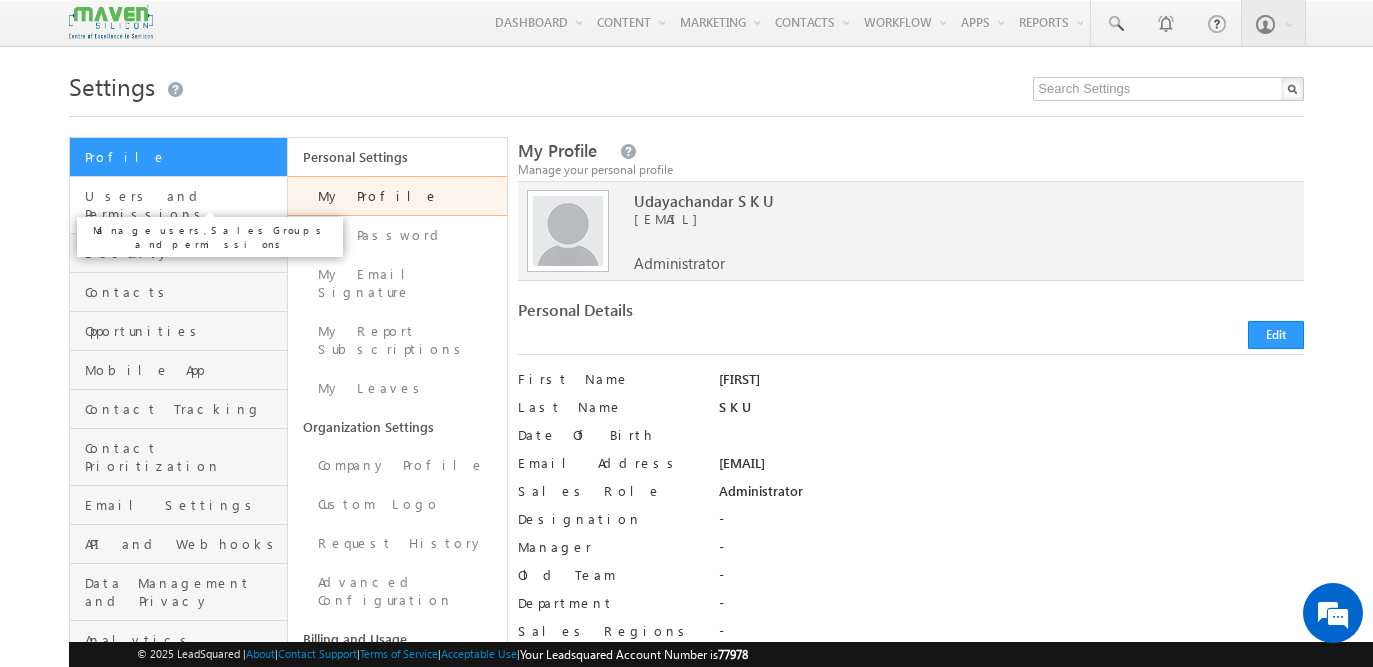 click on "Users and Permissions" at bounding box center (184, 205) 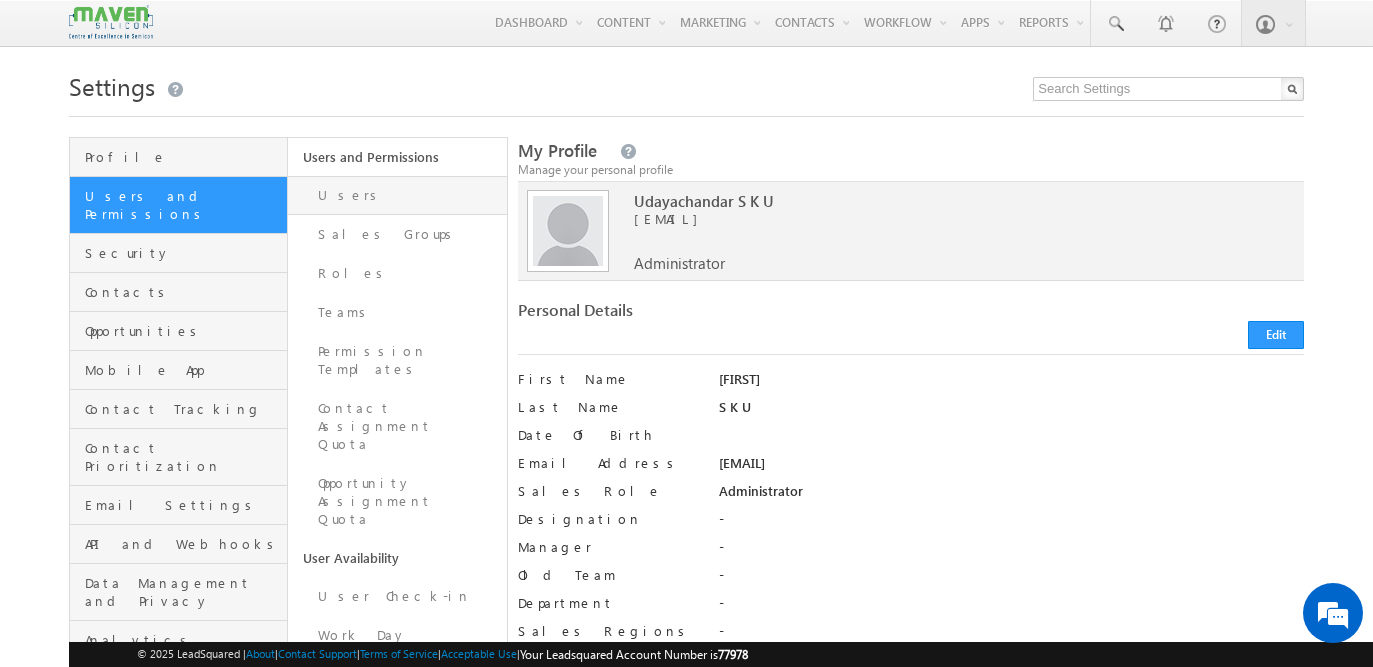 click on "Users" at bounding box center (397, 195) 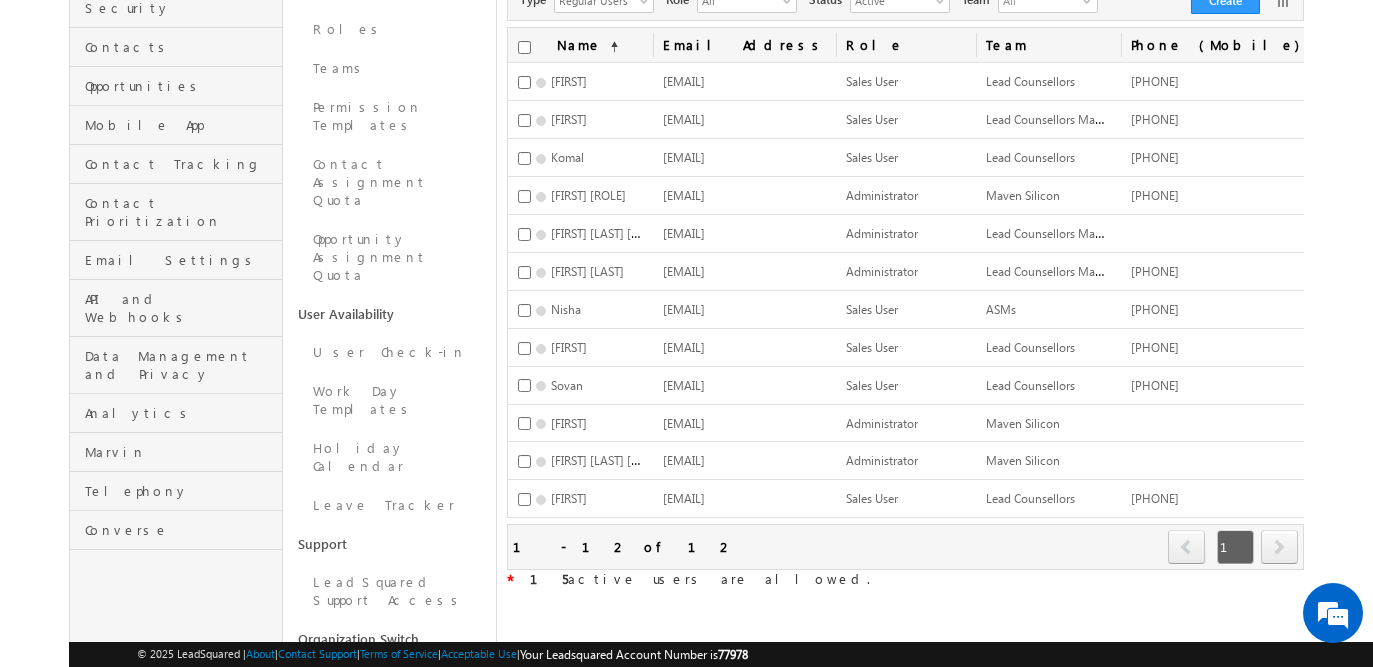 scroll, scrollTop: 240, scrollLeft: 0, axis: vertical 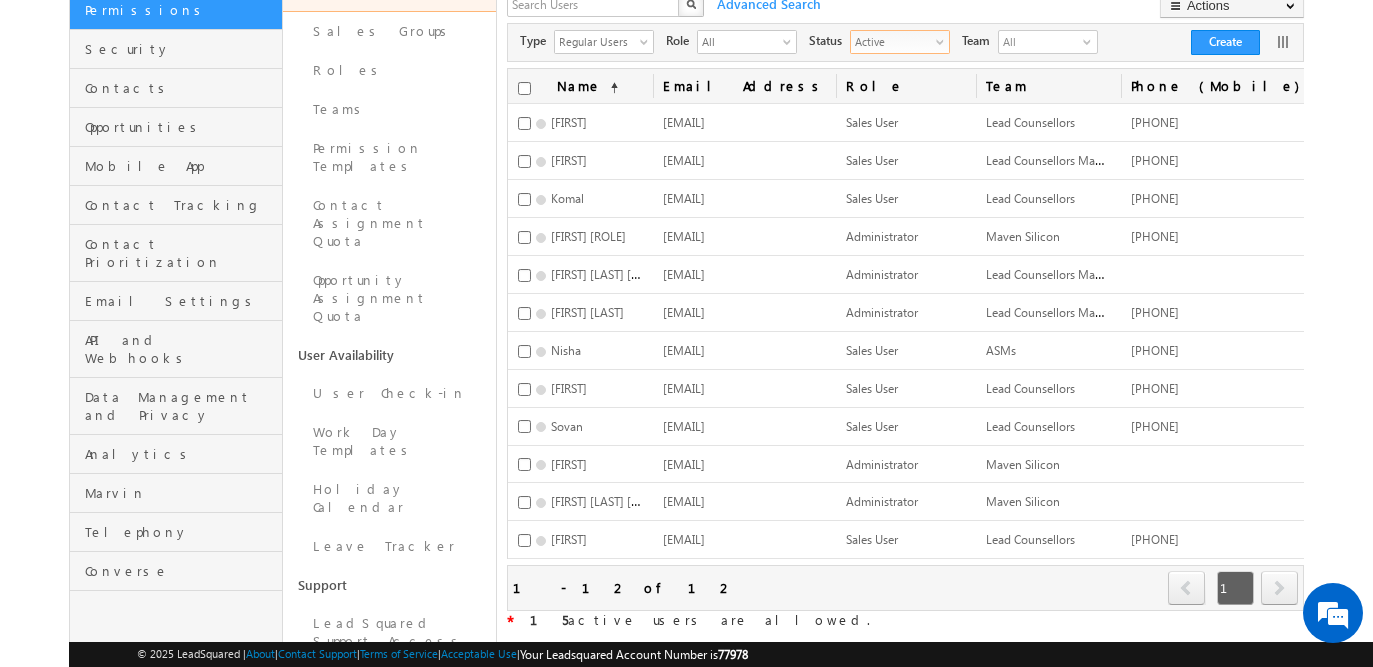 click on "Active" at bounding box center (892, 41) 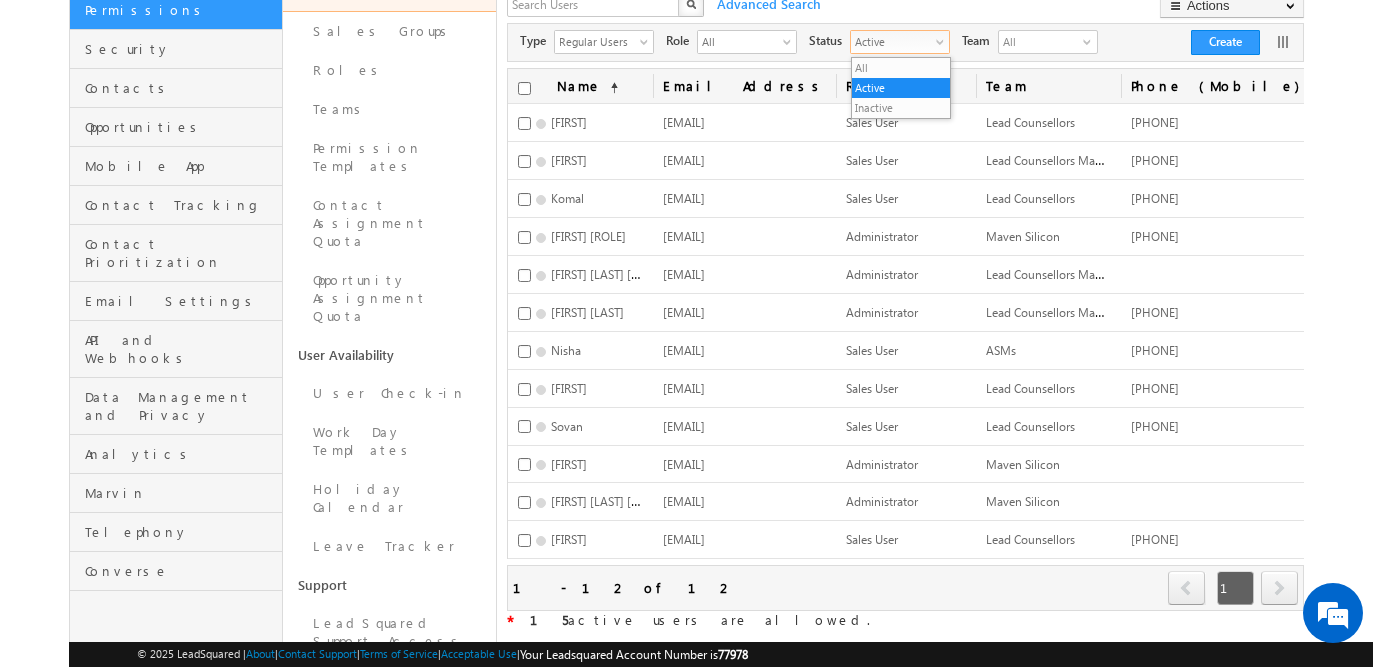 scroll, scrollTop: 0, scrollLeft: 122, axis: horizontal 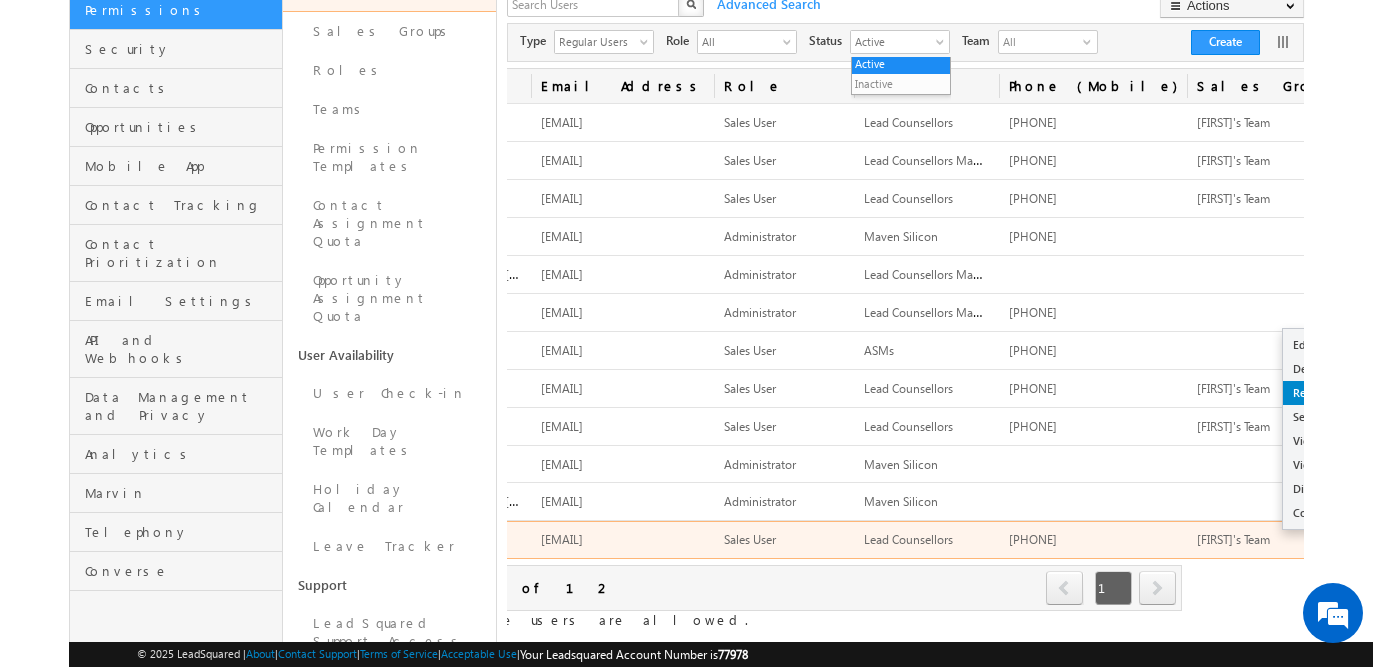 click on "Reset Password" at bounding box center [1355, 393] 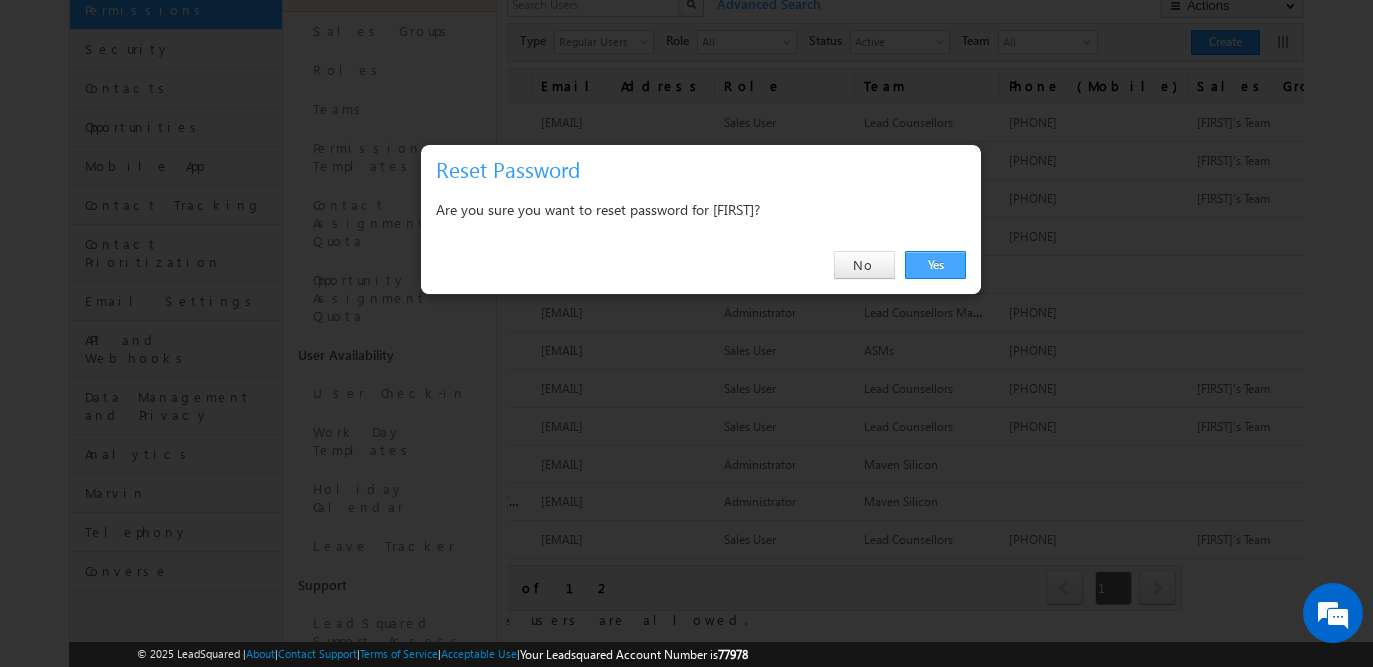 click on "Yes" at bounding box center [935, 265] 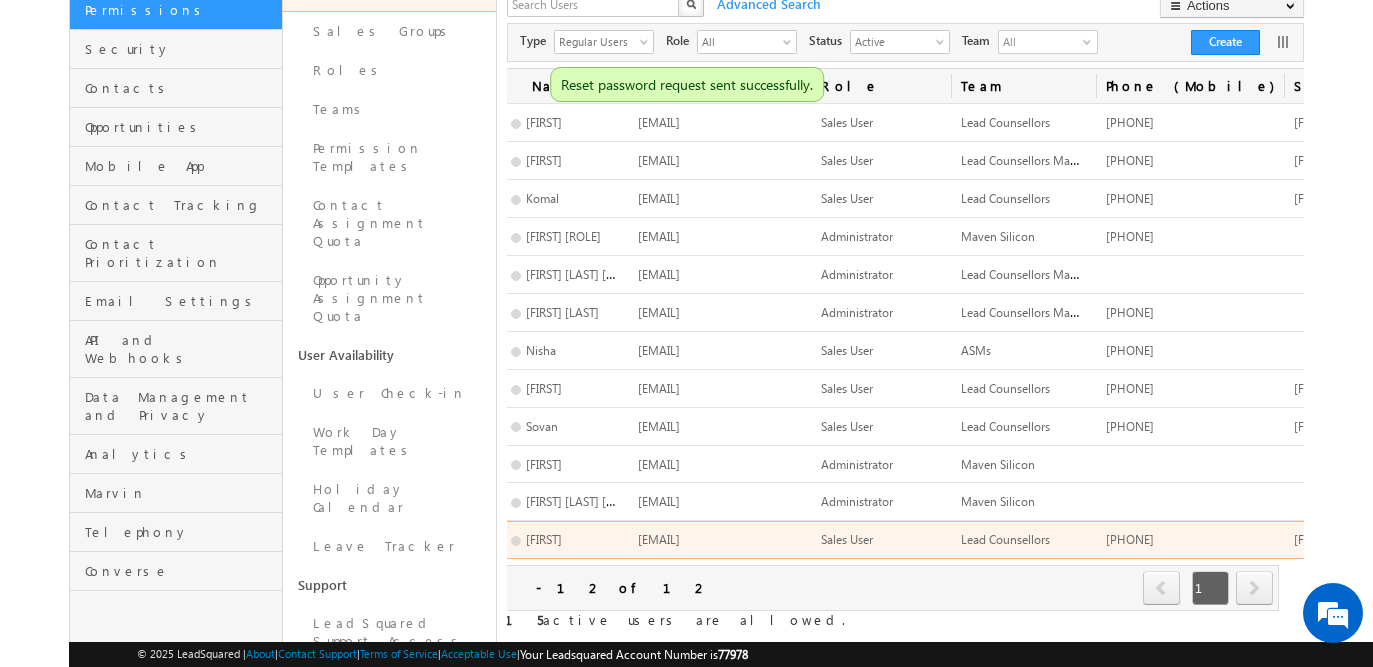 scroll, scrollTop: 0, scrollLeft: 0, axis: both 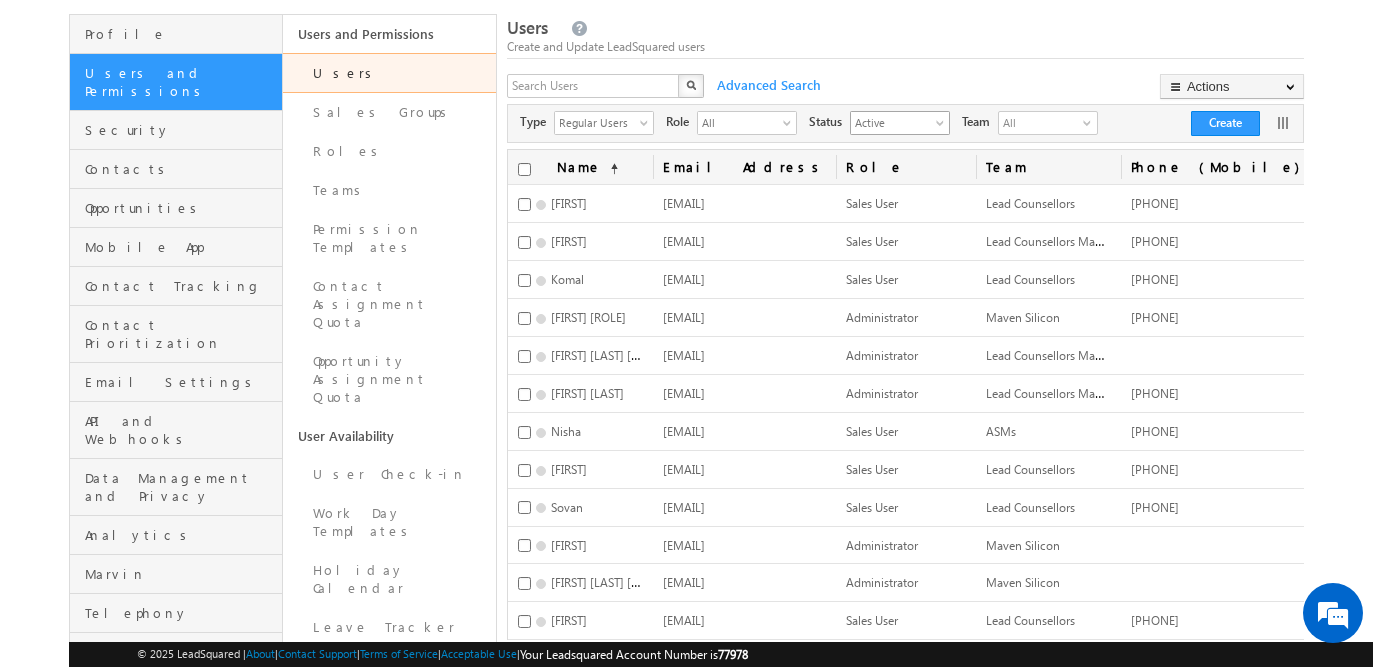 click on "Active" at bounding box center [892, 122] 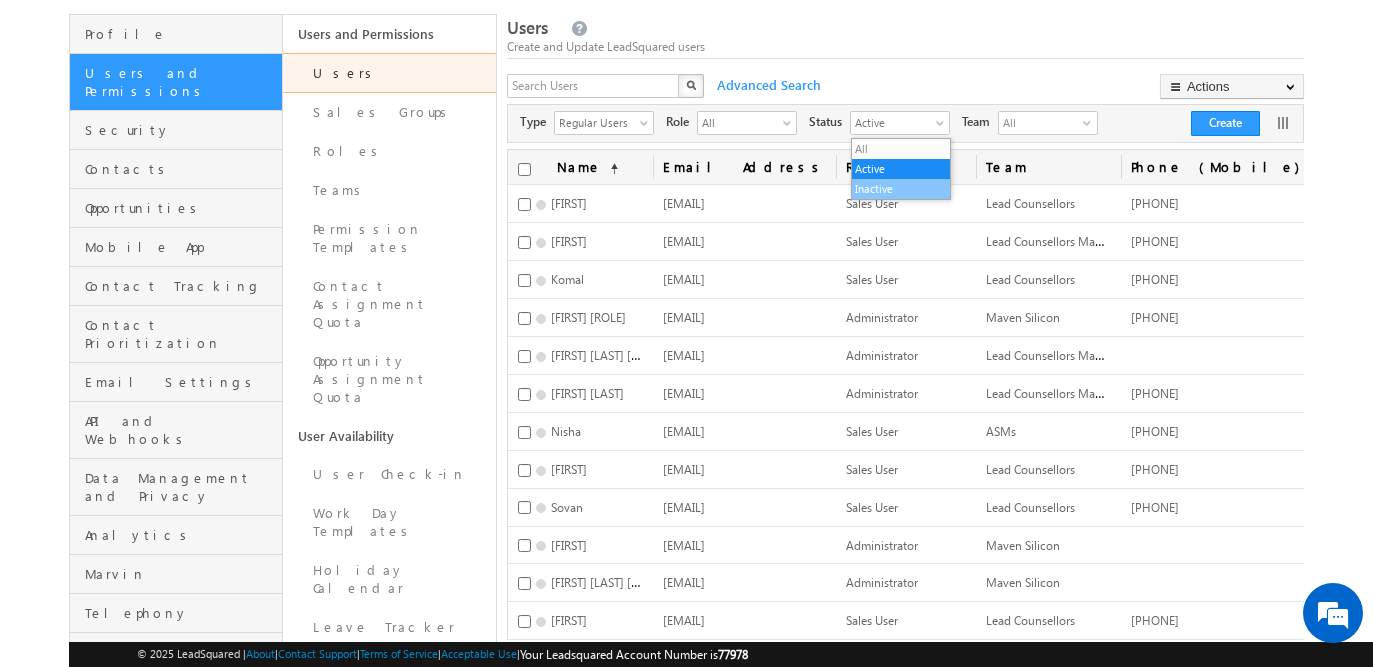 click on "Inactive" at bounding box center [901, 189] 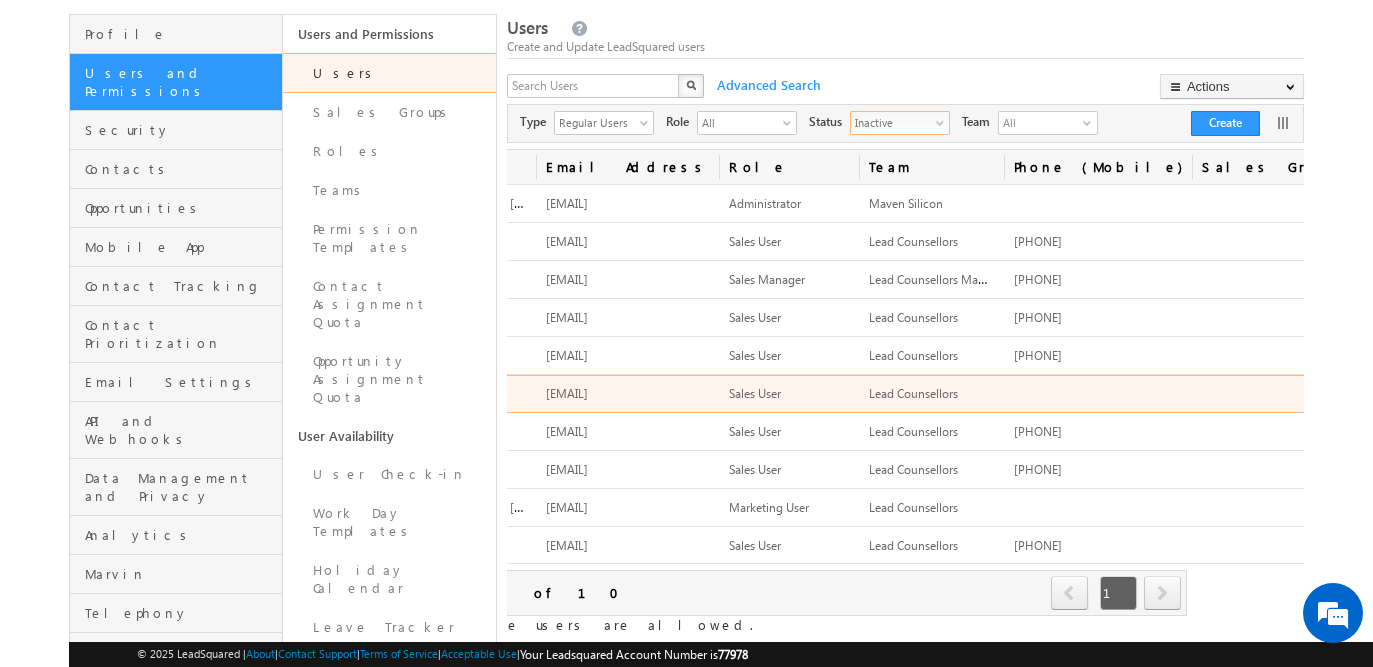 scroll, scrollTop: 0, scrollLeft: 0, axis: both 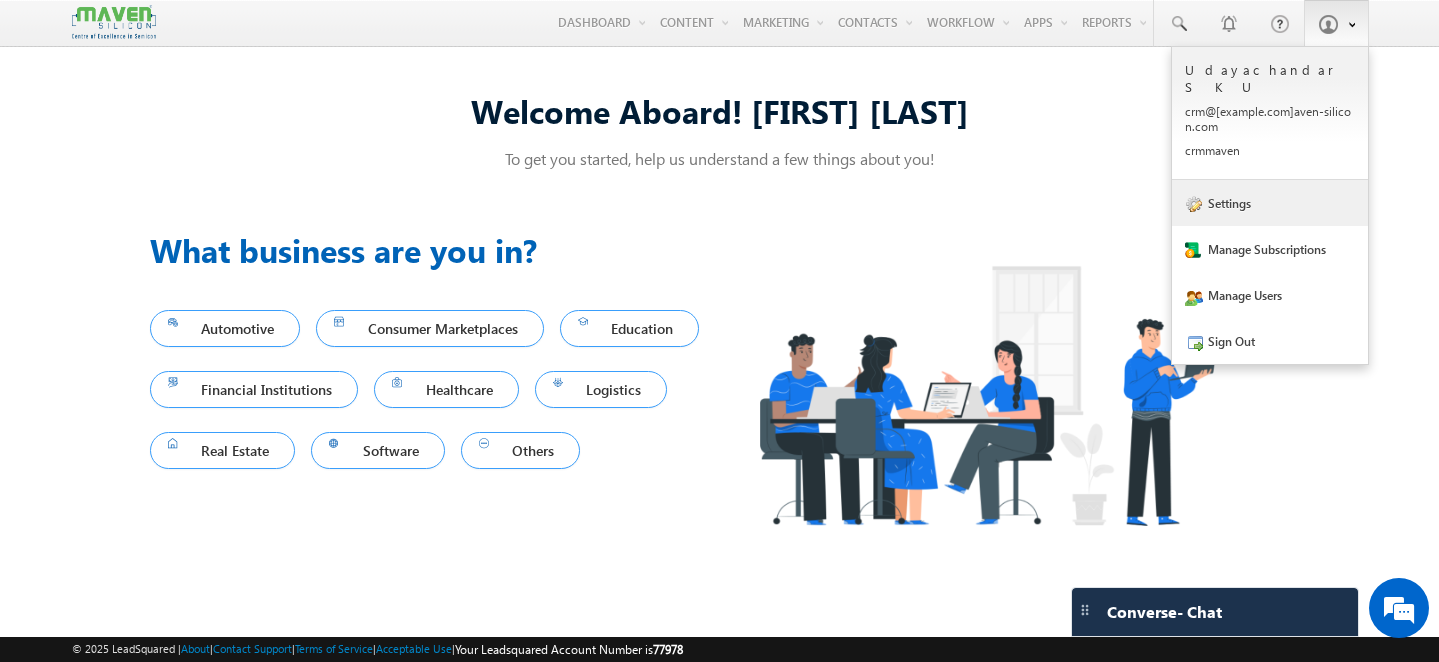 click on "Settings" at bounding box center (1270, 203) 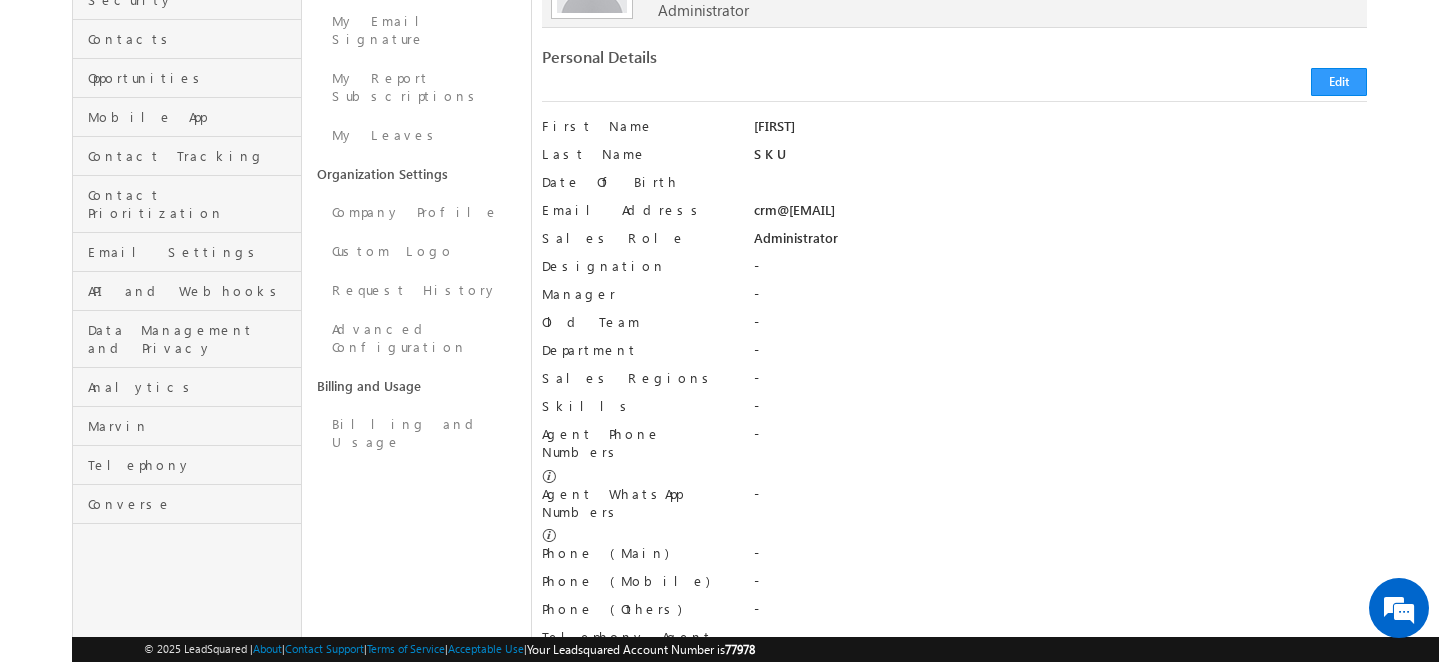 scroll, scrollTop: 111, scrollLeft: 0, axis: vertical 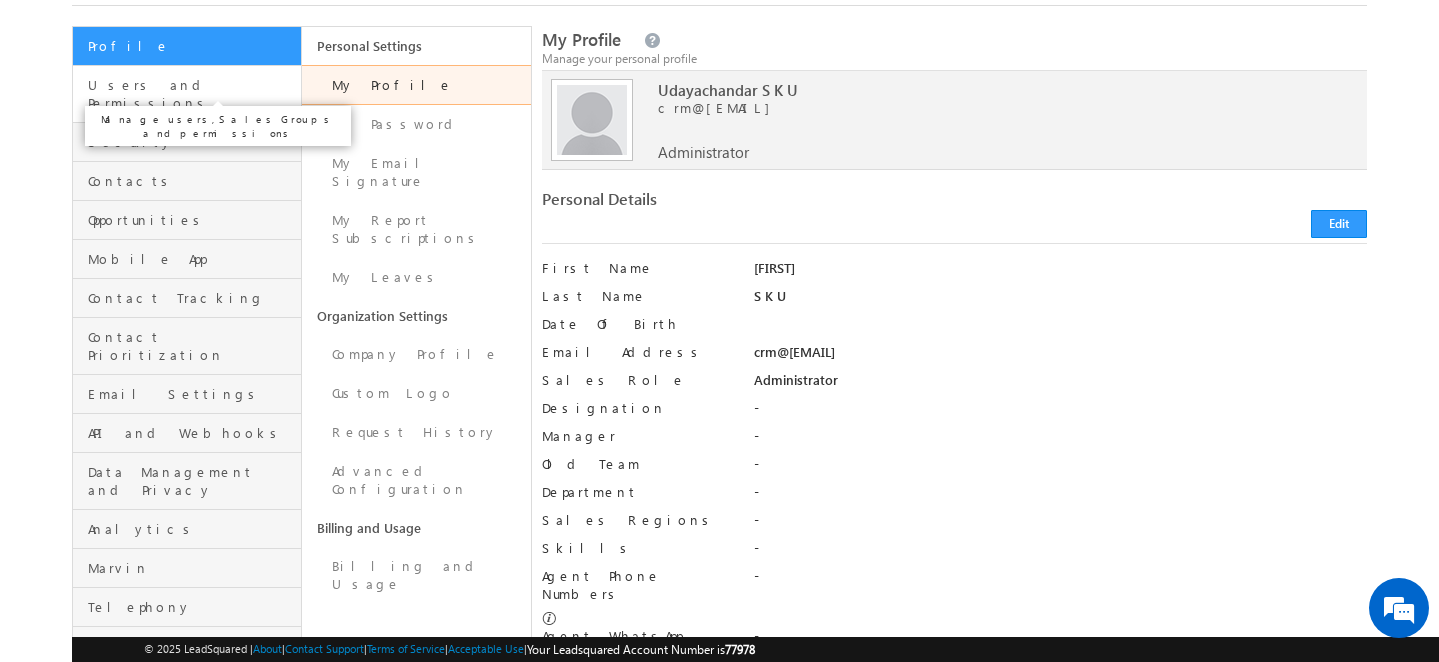 click on "Users and Permissions" at bounding box center [192, 94] 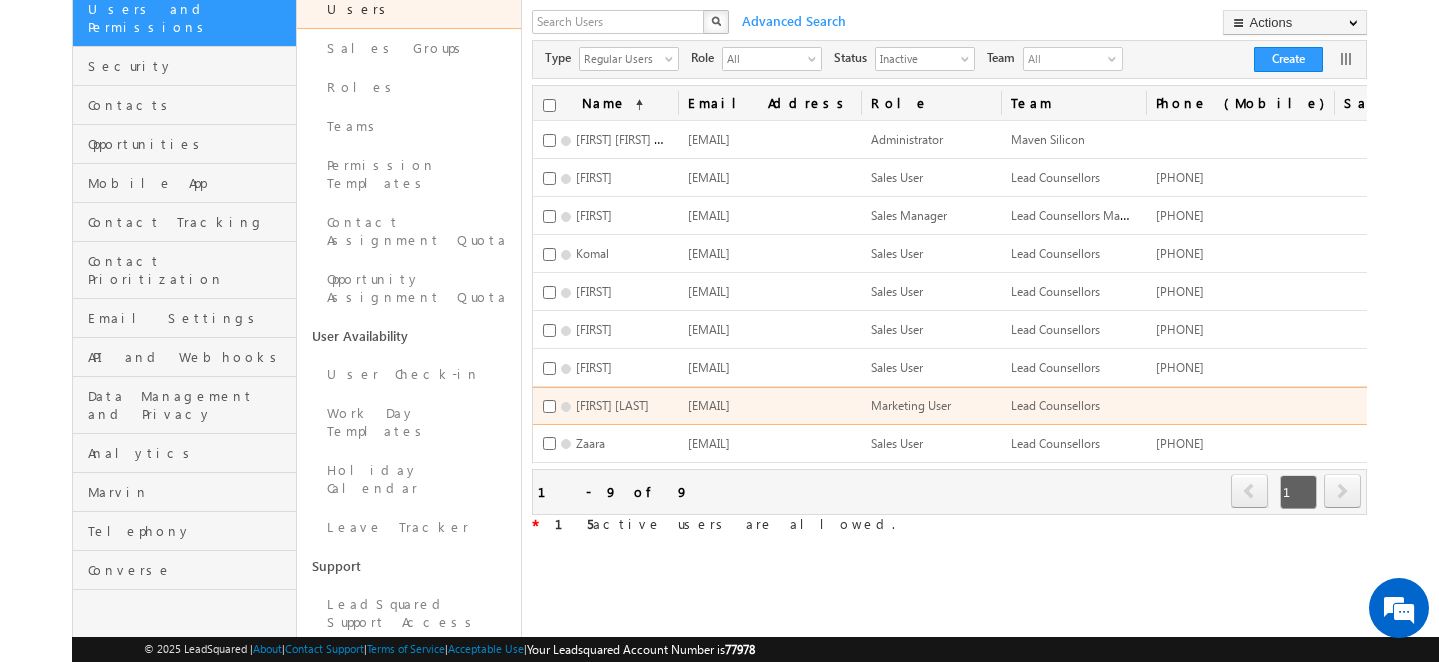 scroll, scrollTop: 189, scrollLeft: 0, axis: vertical 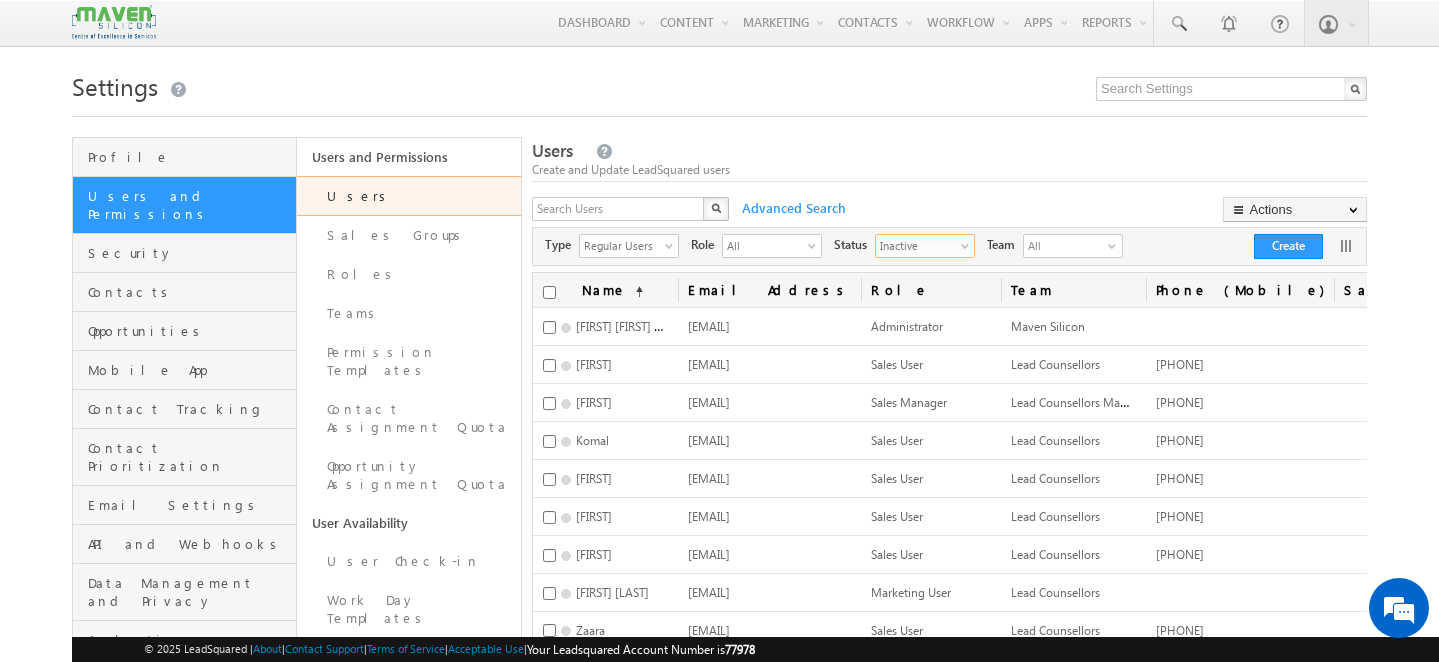 click on "Inactive" at bounding box center [917, 245] 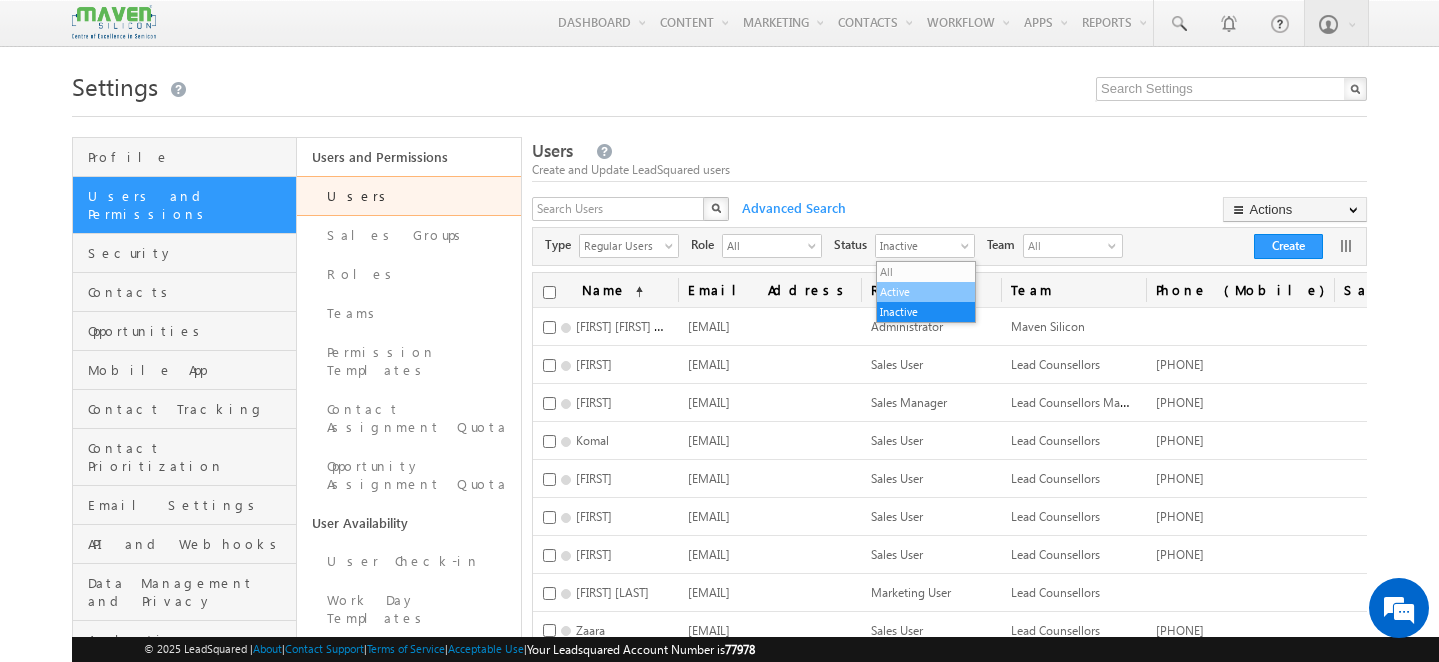 click on "Active" at bounding box center (926, 292) 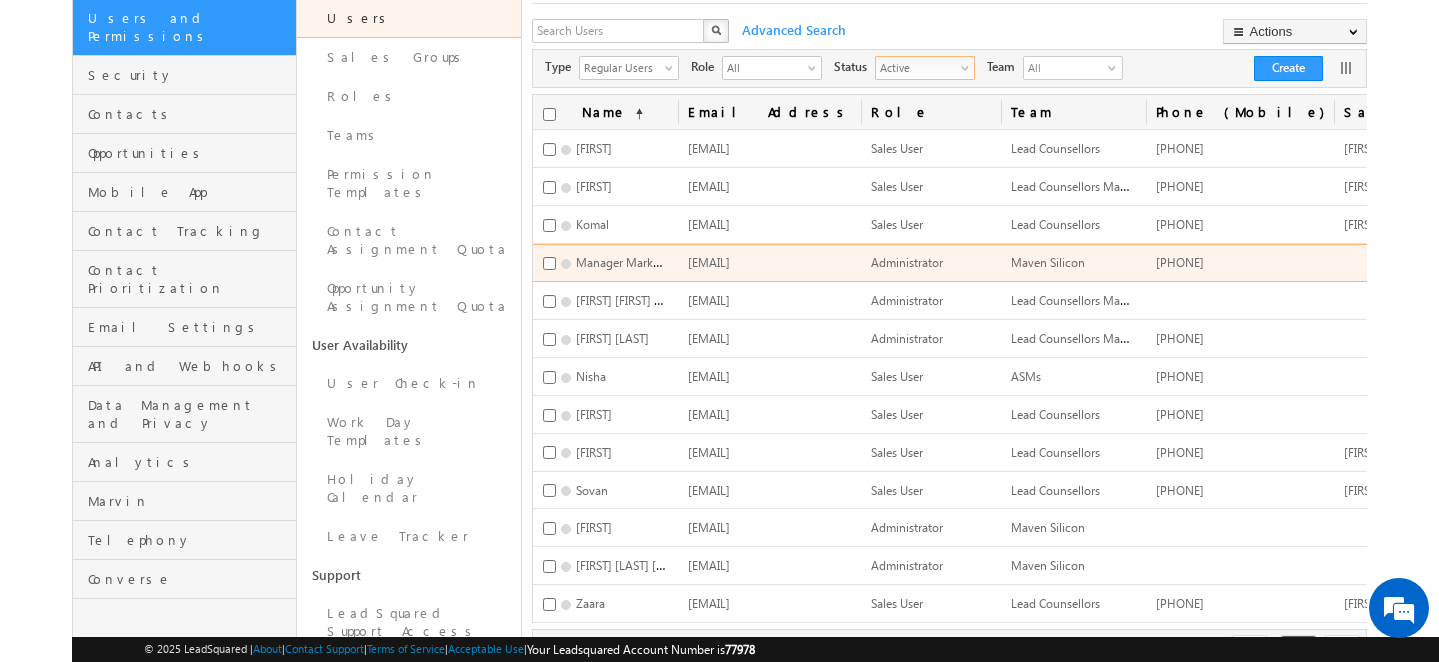 scroll, scrollTop: 179, scrollLeft: 0, axis: vertical 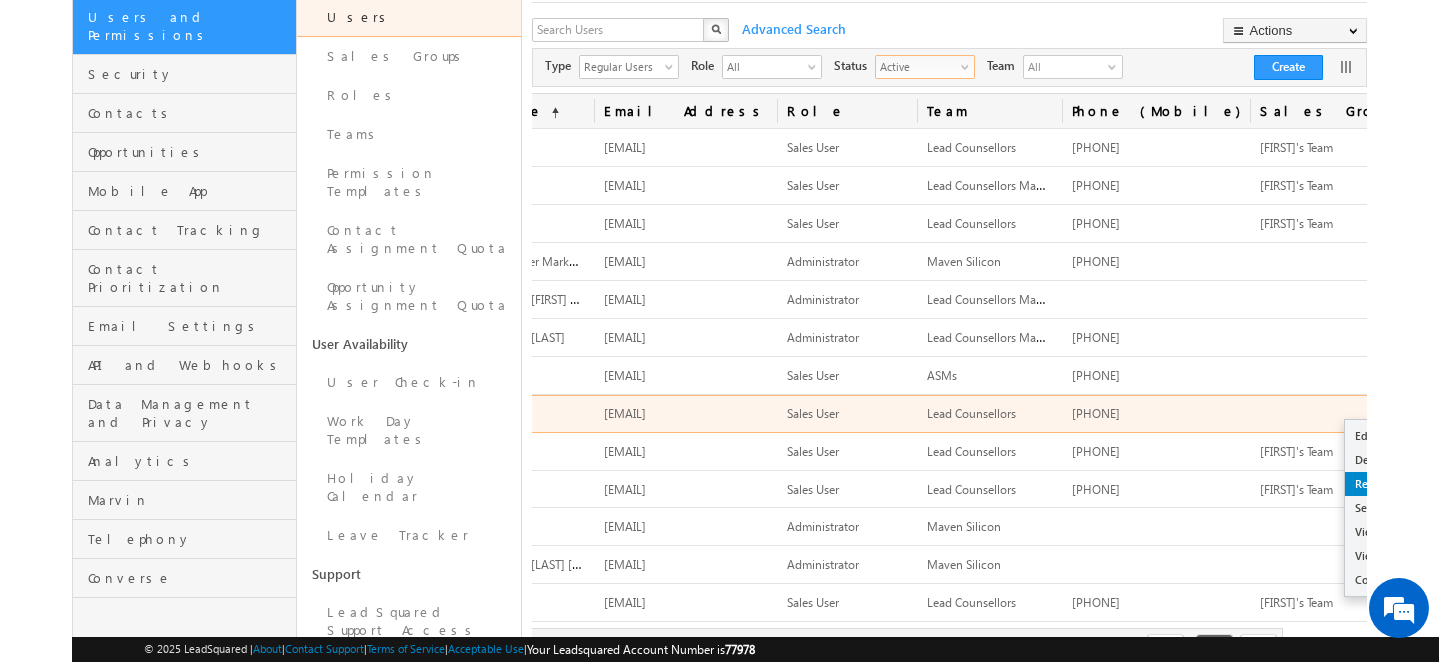 click on "Reset Password" at bounding box center [1417, 484] 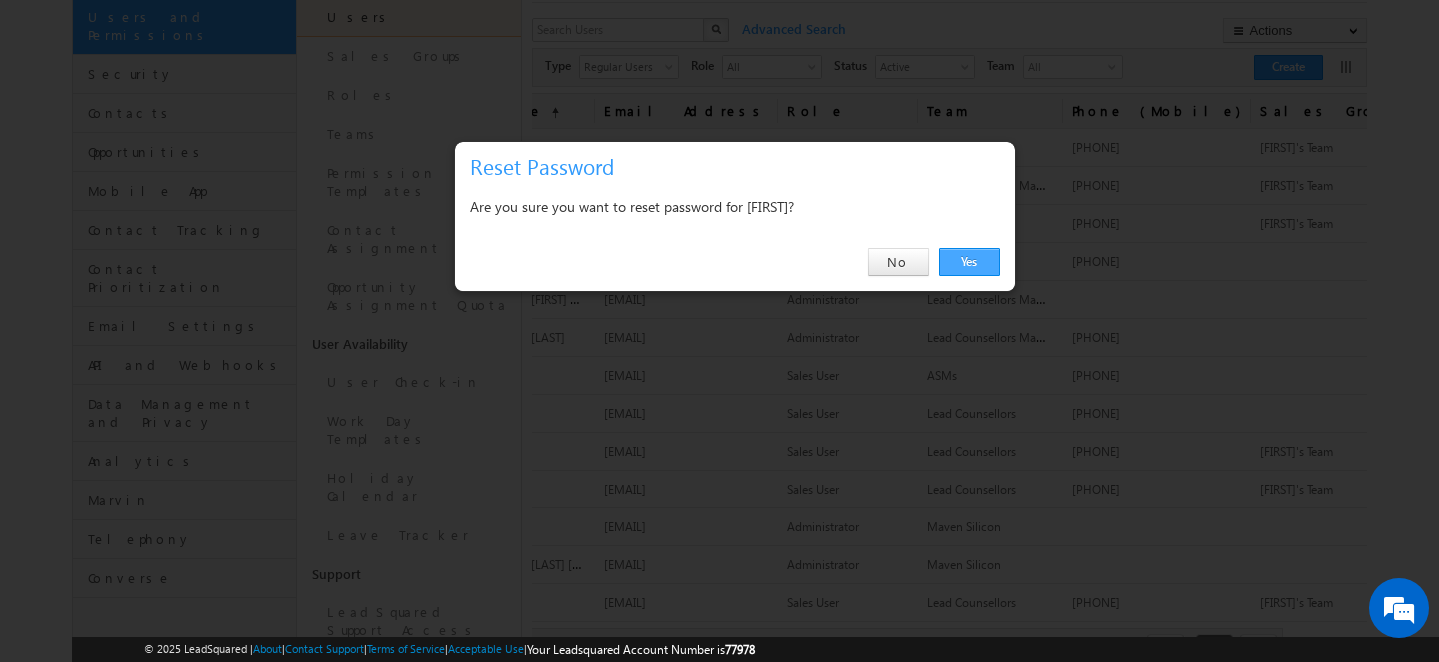 click on "Yes" at bounding box center (969, 262) 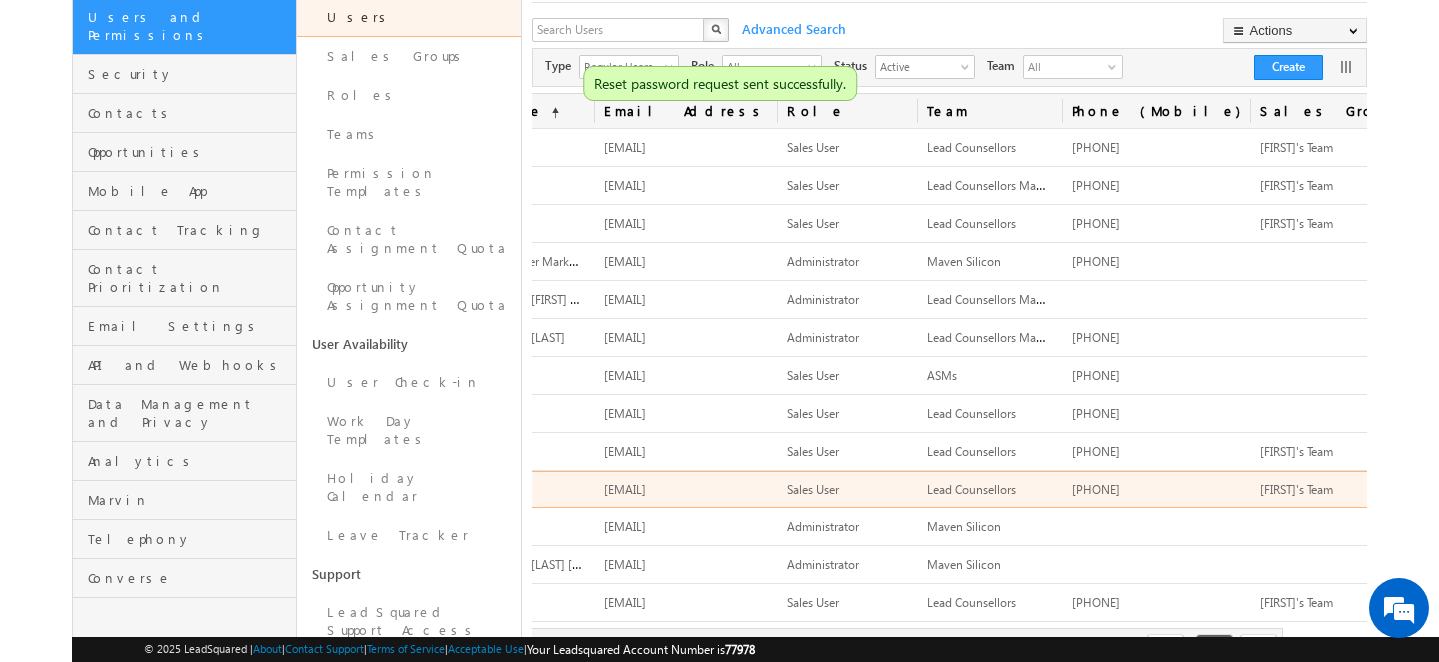 scroll, scrollTop: 0, scrollLeft: 0, axis: both 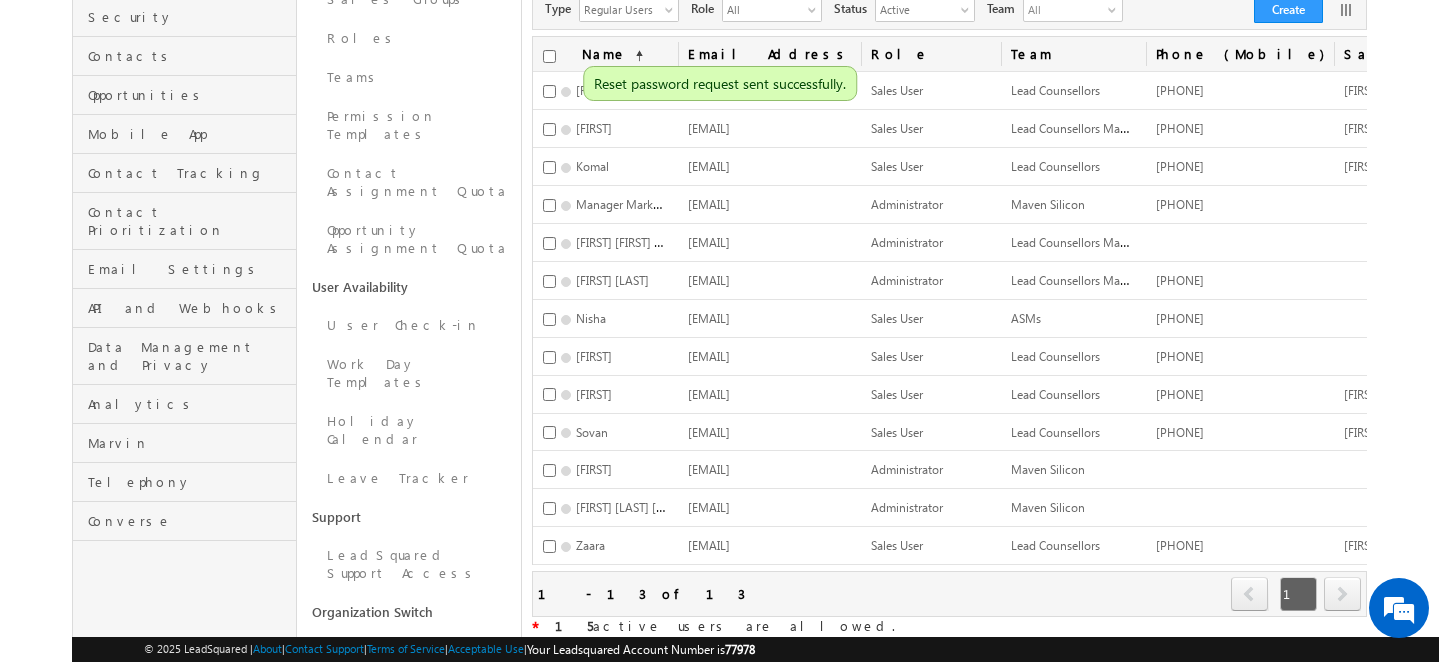 click on "Role" at bounding box center [931, 54] 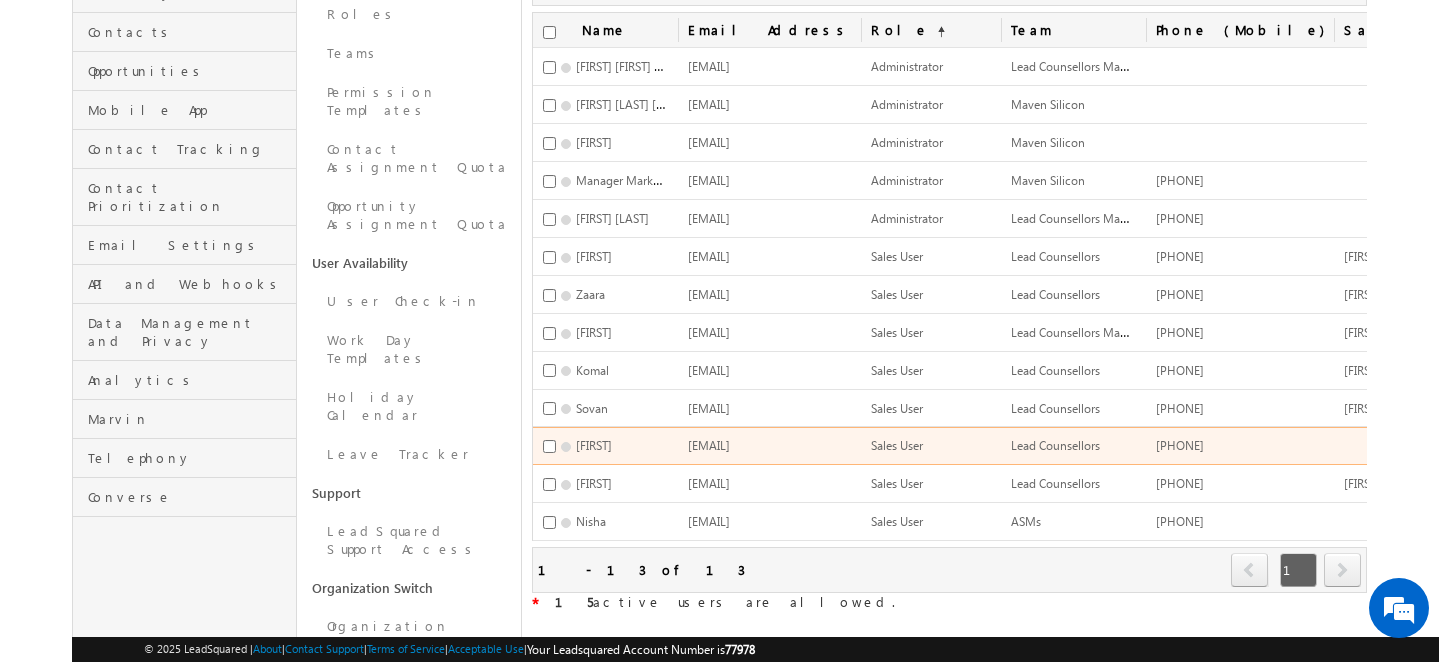 scroll, scrollTop: 263, scrollLeft: 0, axis: vertical 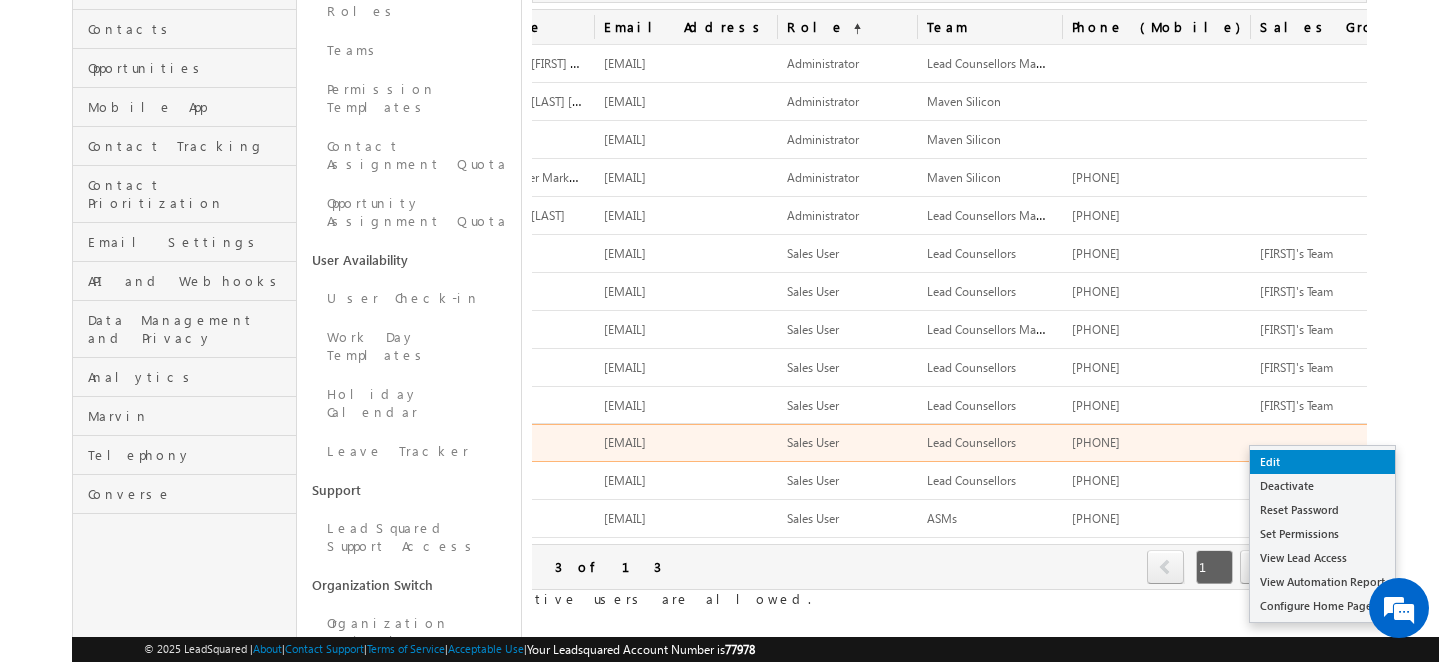 click on "Edit" at bounding box center (1322, 462) 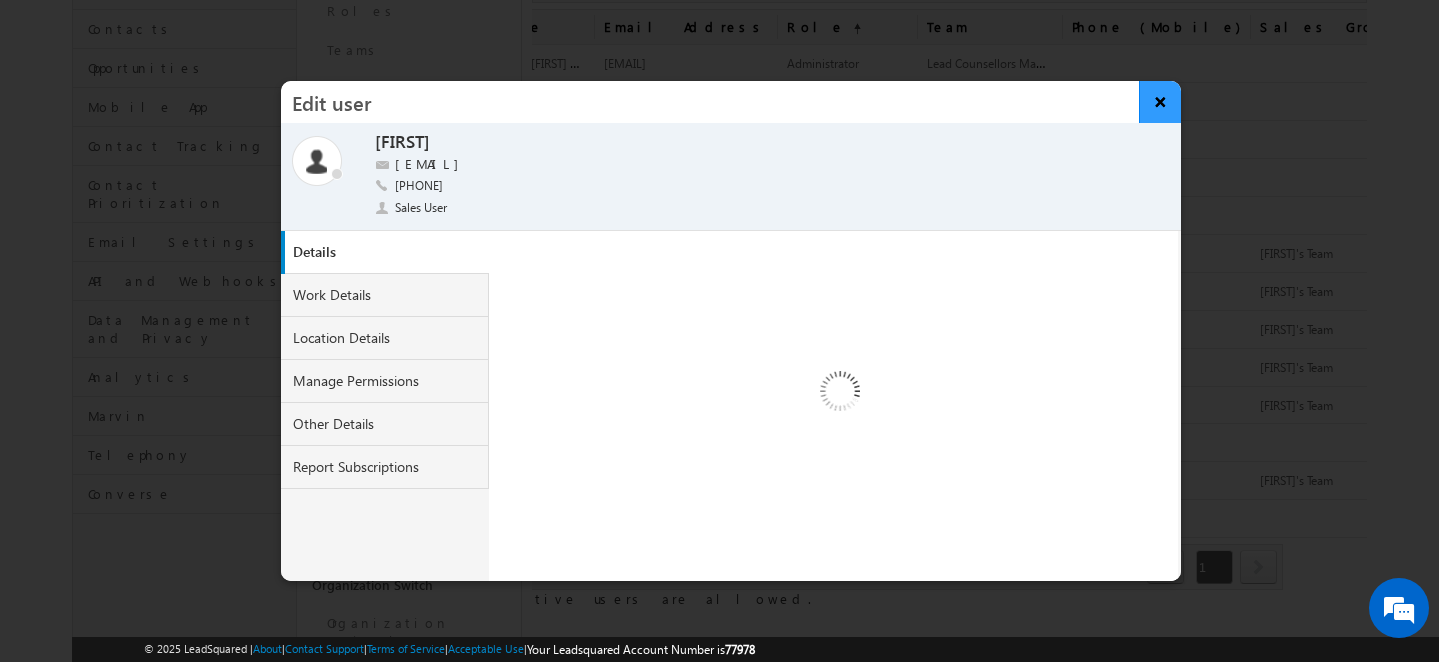 click on "×" at bounding box center (1160, 102) 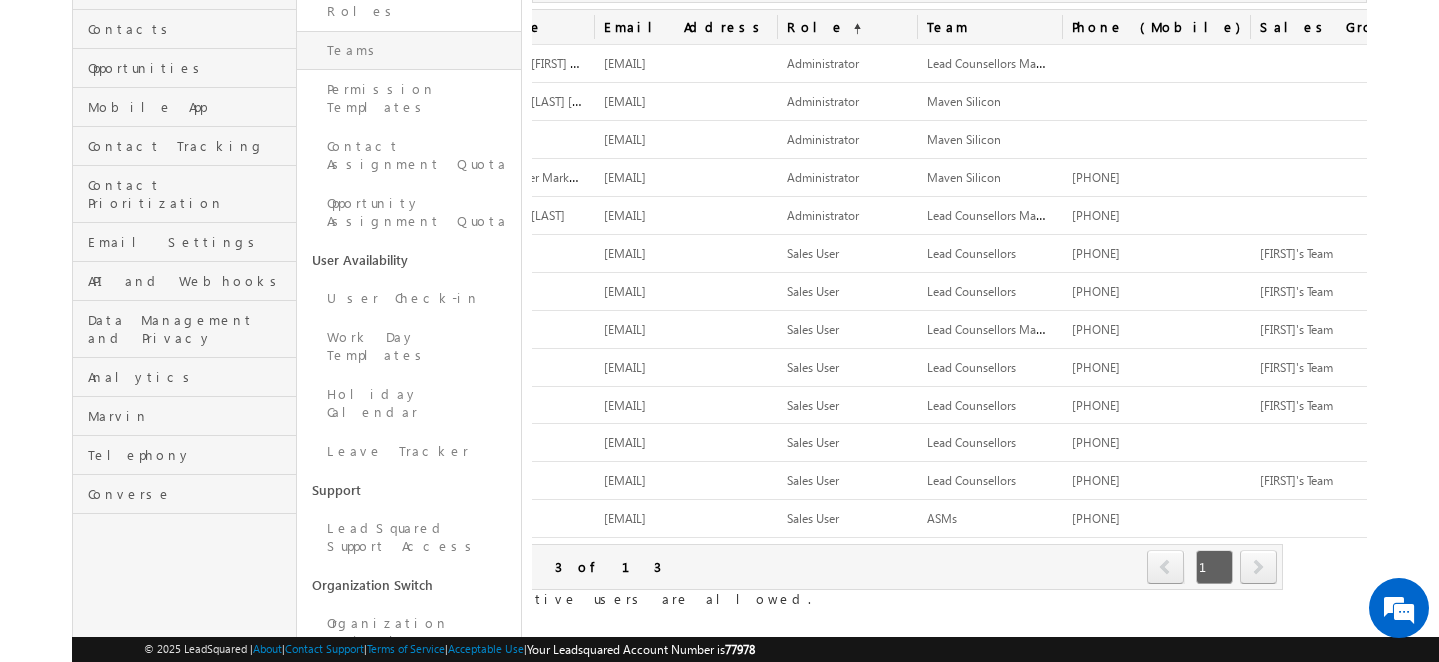 click on "Teams" at bounding box center (409, 50) 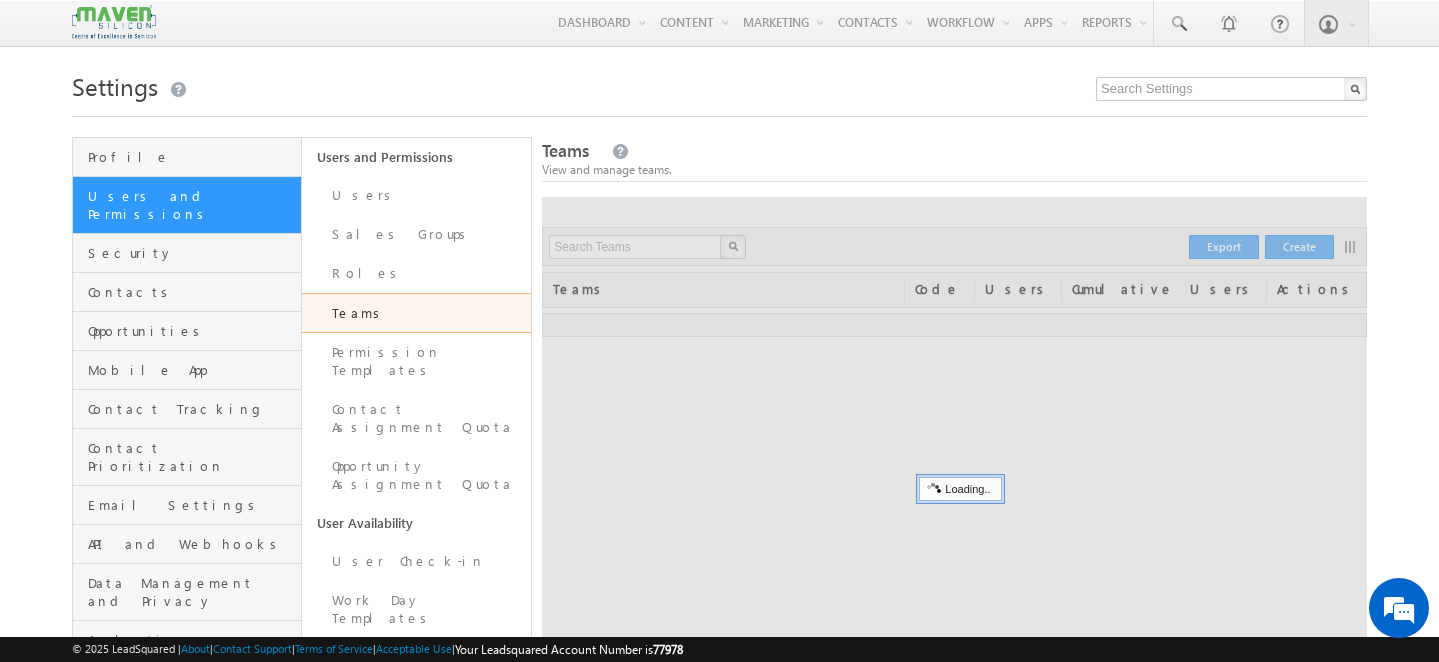 scroll, scrollTop: 0, scrollLeft: 0, axis: both 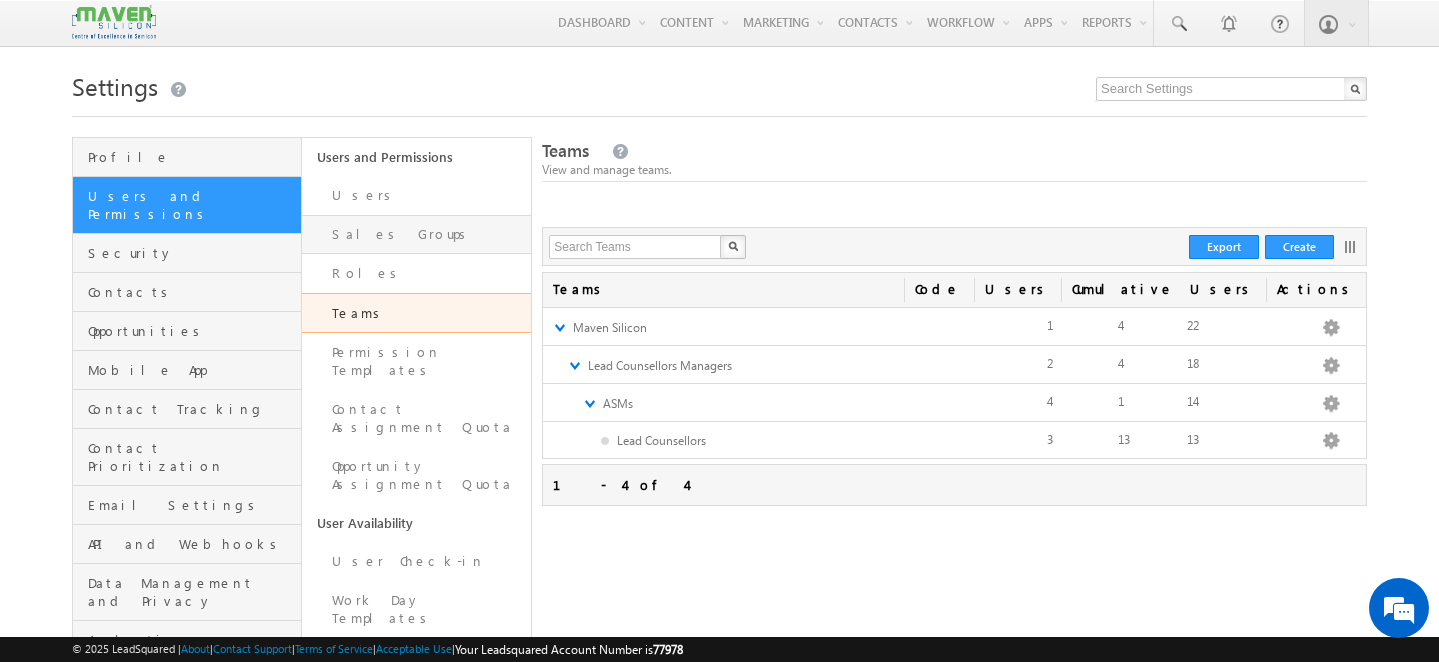 click on "Sales Groups" at bounding box center [416, 234] 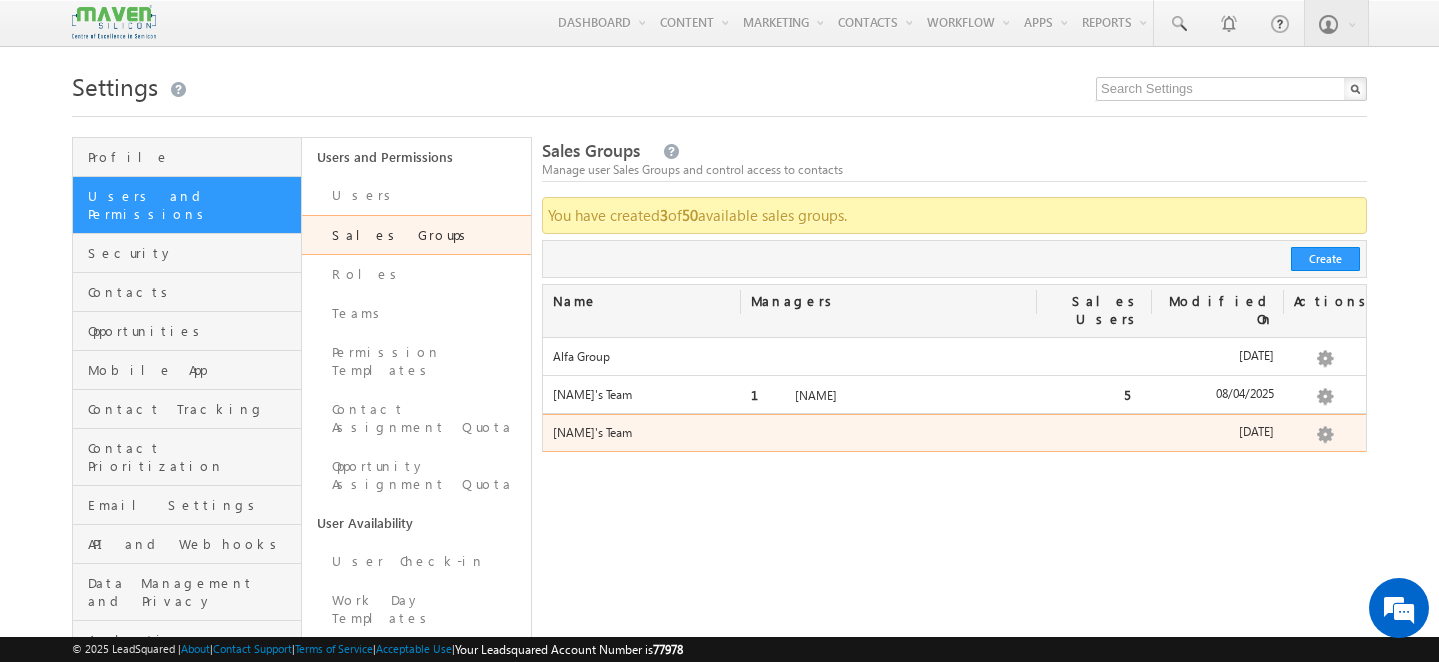 scroll, scrollTop: 0, scrollLeft: 0, axis: both 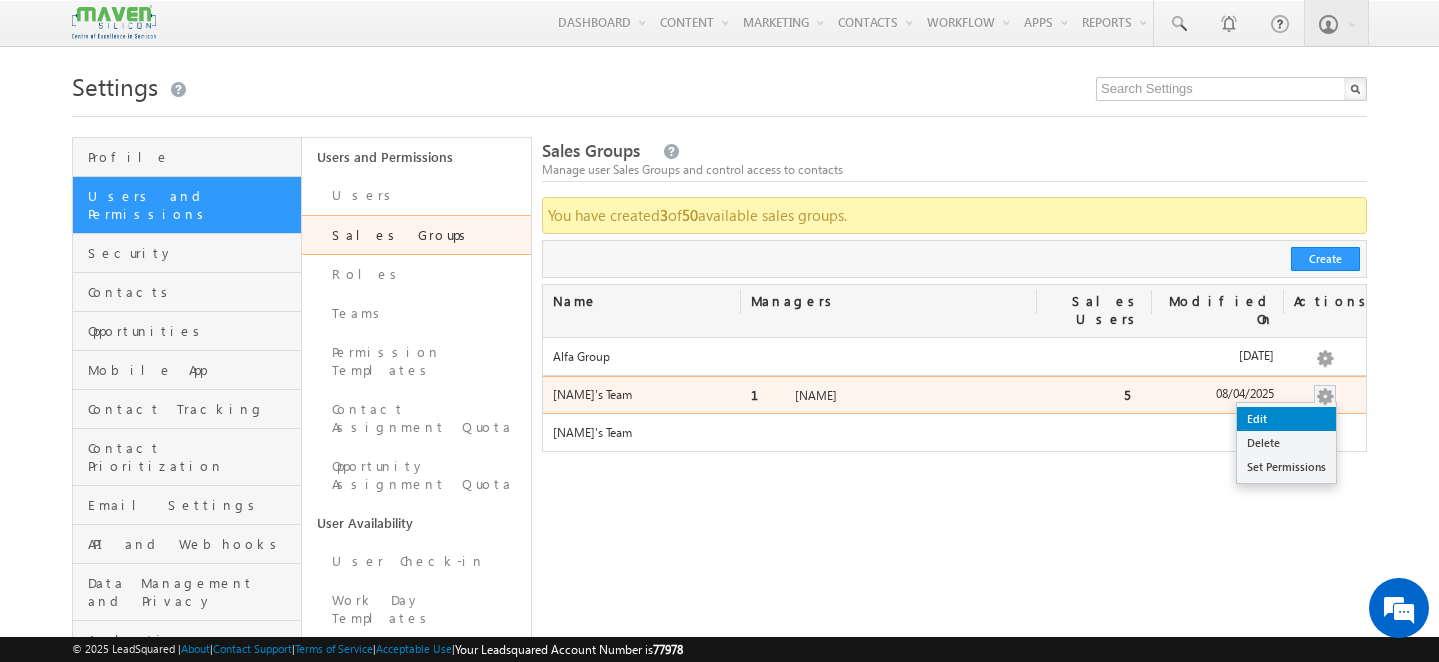 click on "Edit" at bounding box center (1286, 419) 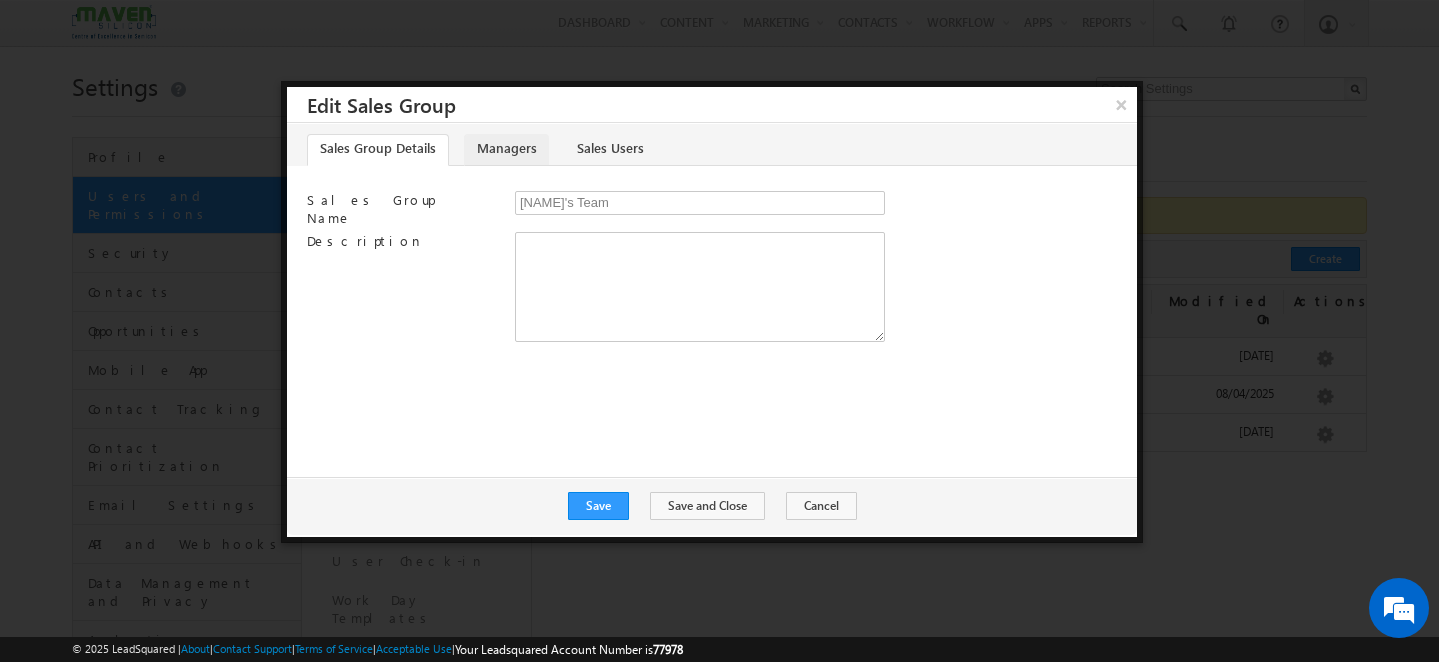 click on "Managers" at bounding box center (506, 150) 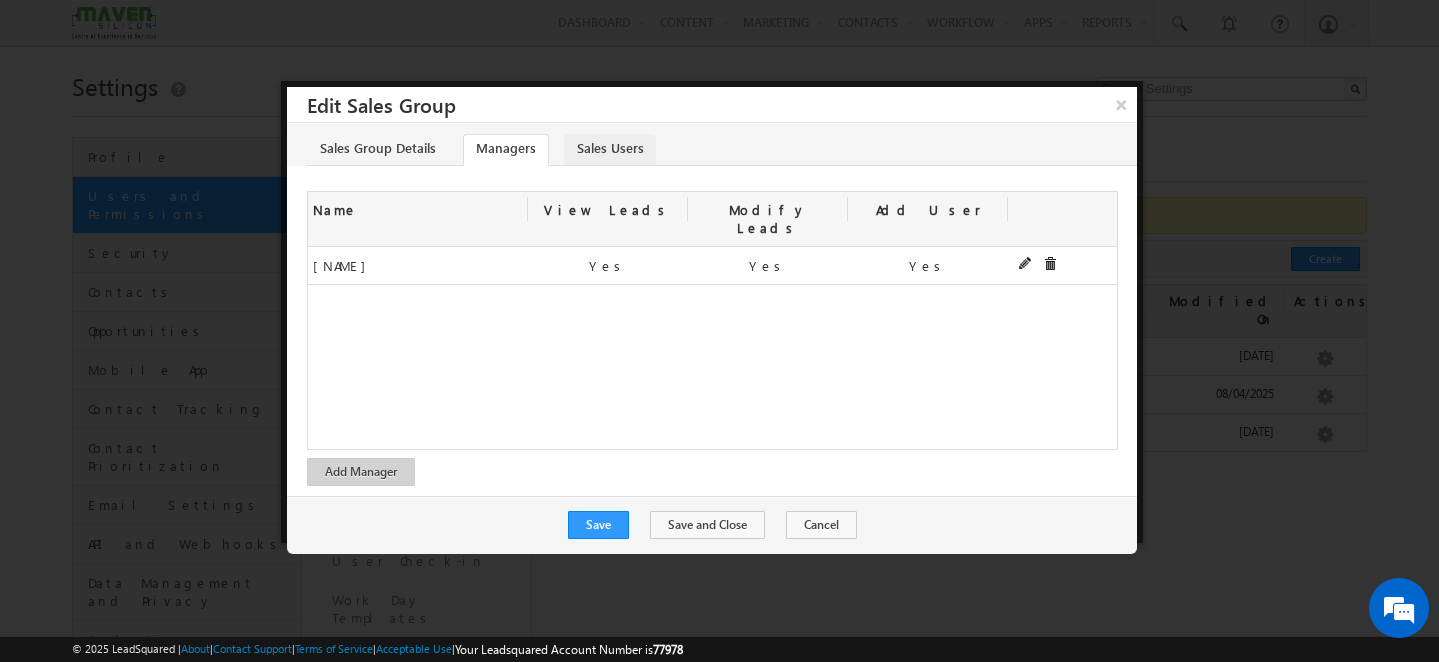 click on "Sales Users" at bounding box center (610, 150) 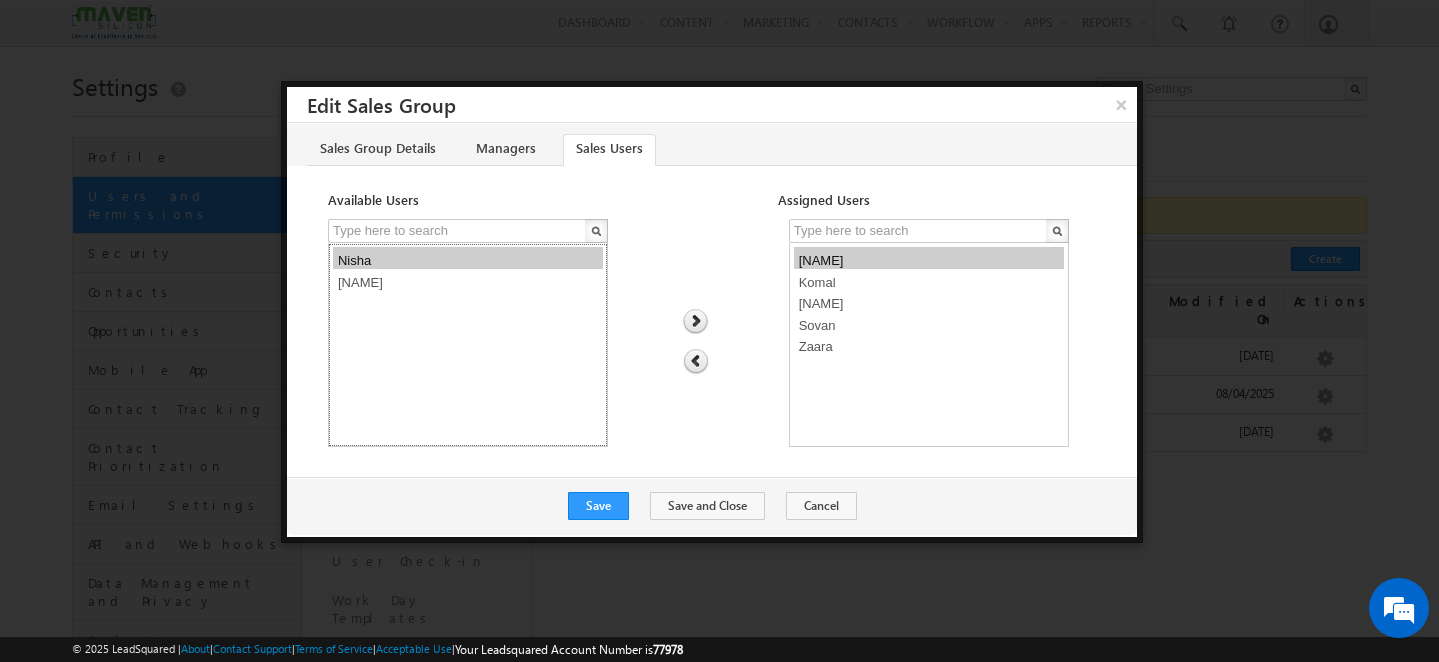 select on "bb102f9d-7118-11f0-b1e3-0623476dd86d" 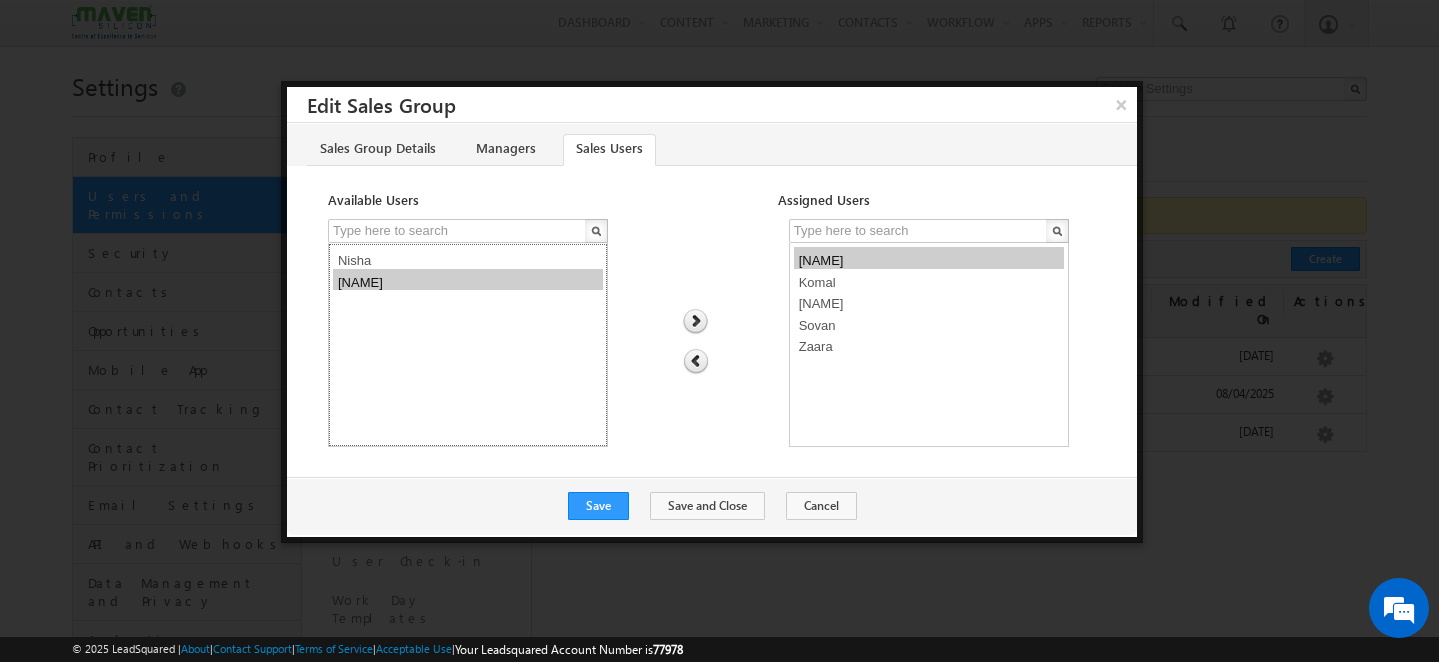 click on "[FIRST]" at bounding box center [468, 280] 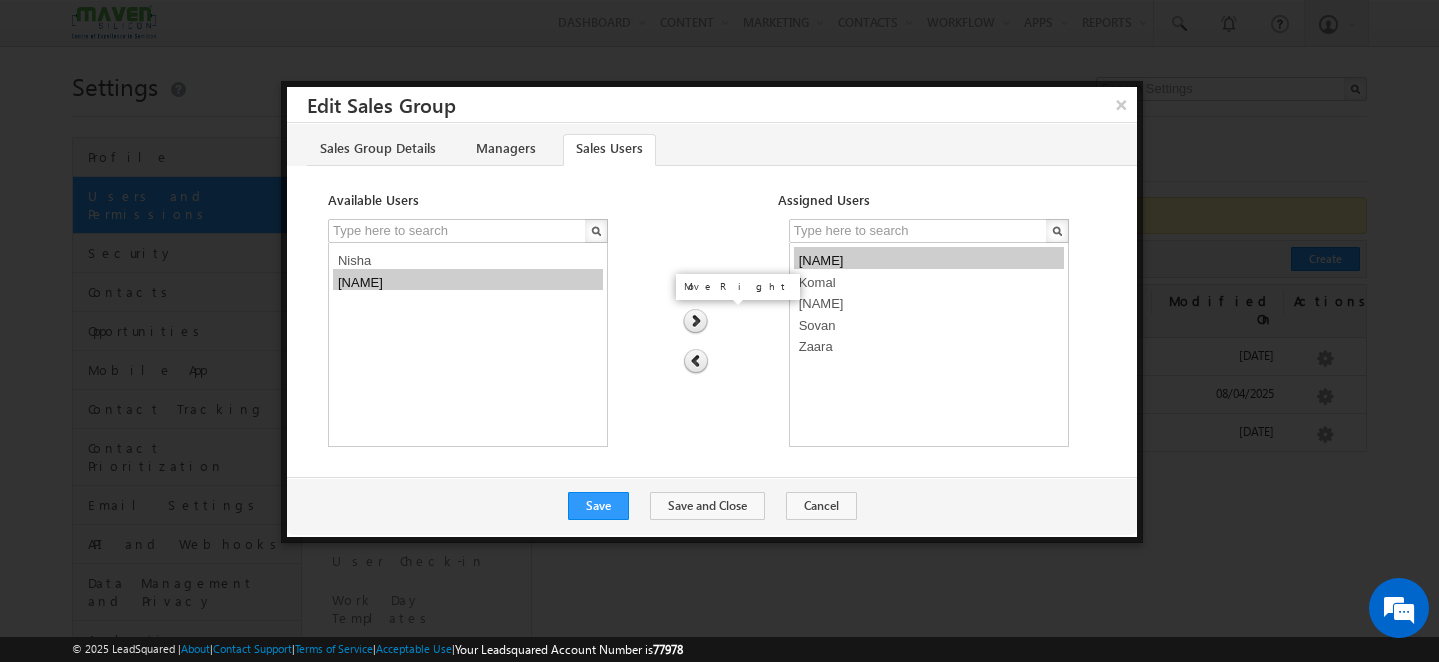click at bounding box center [695, 322] 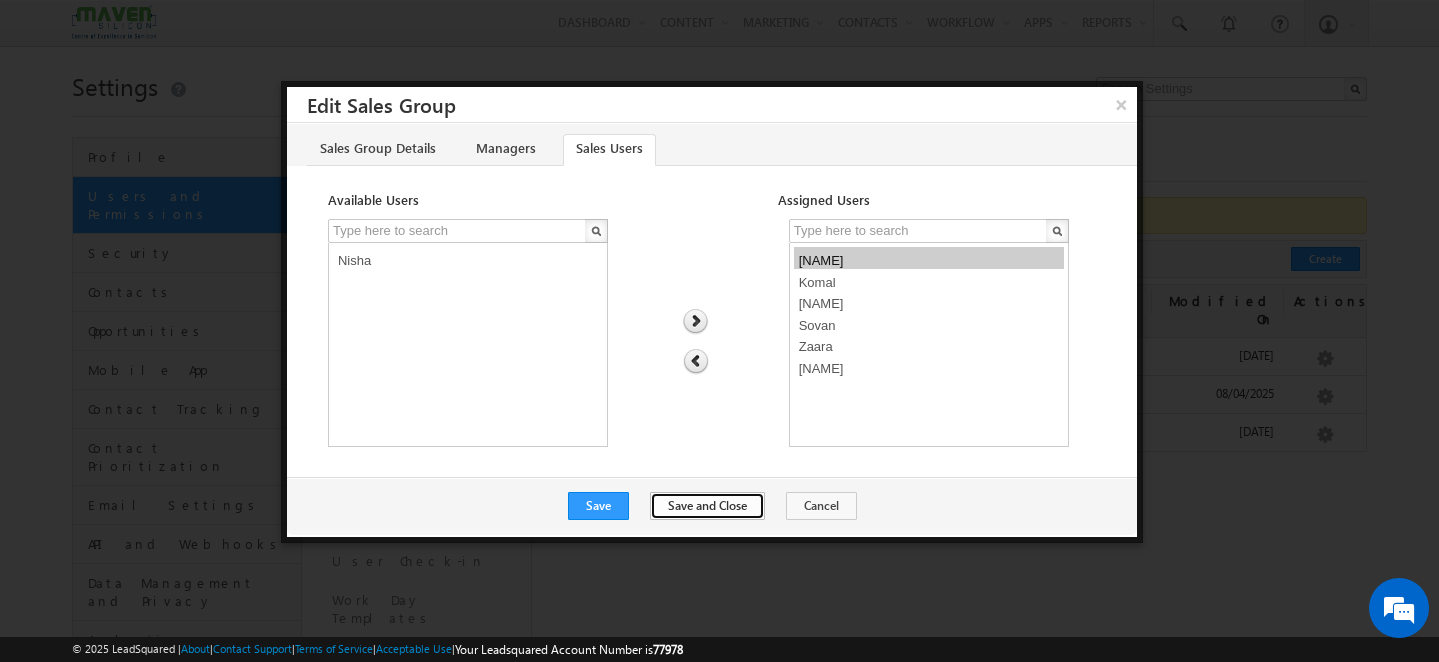 click on "Save and Close" at bounding box center [707, 506] 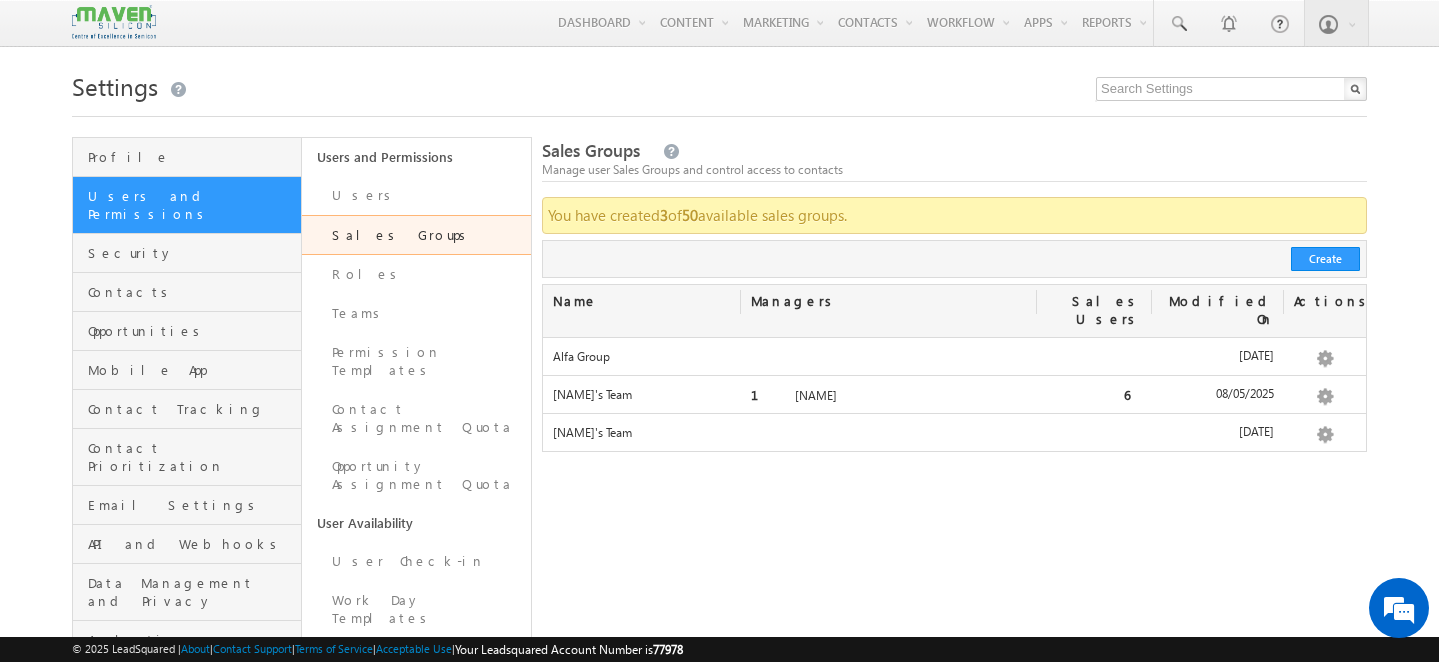 scroll, scrollTop: 0, scrollLeft: 0, axis: both 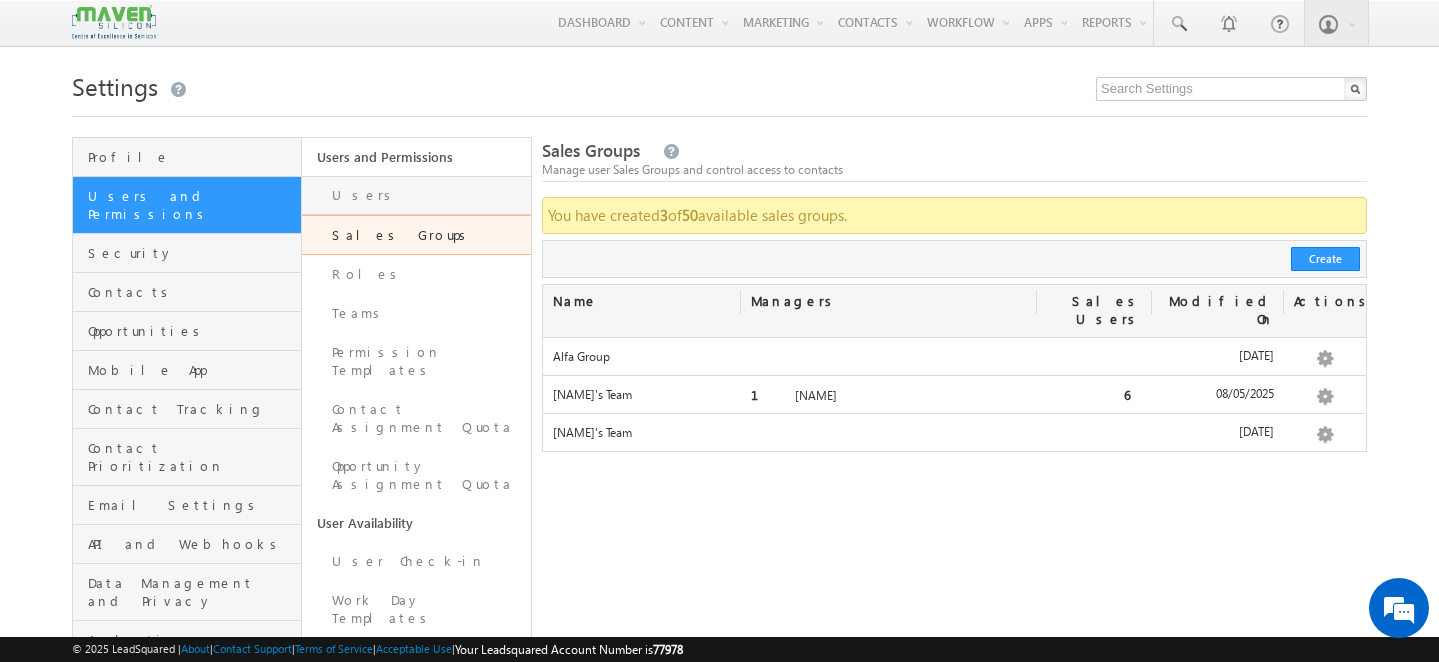 click on "Users" at bounding box center (416, 195) 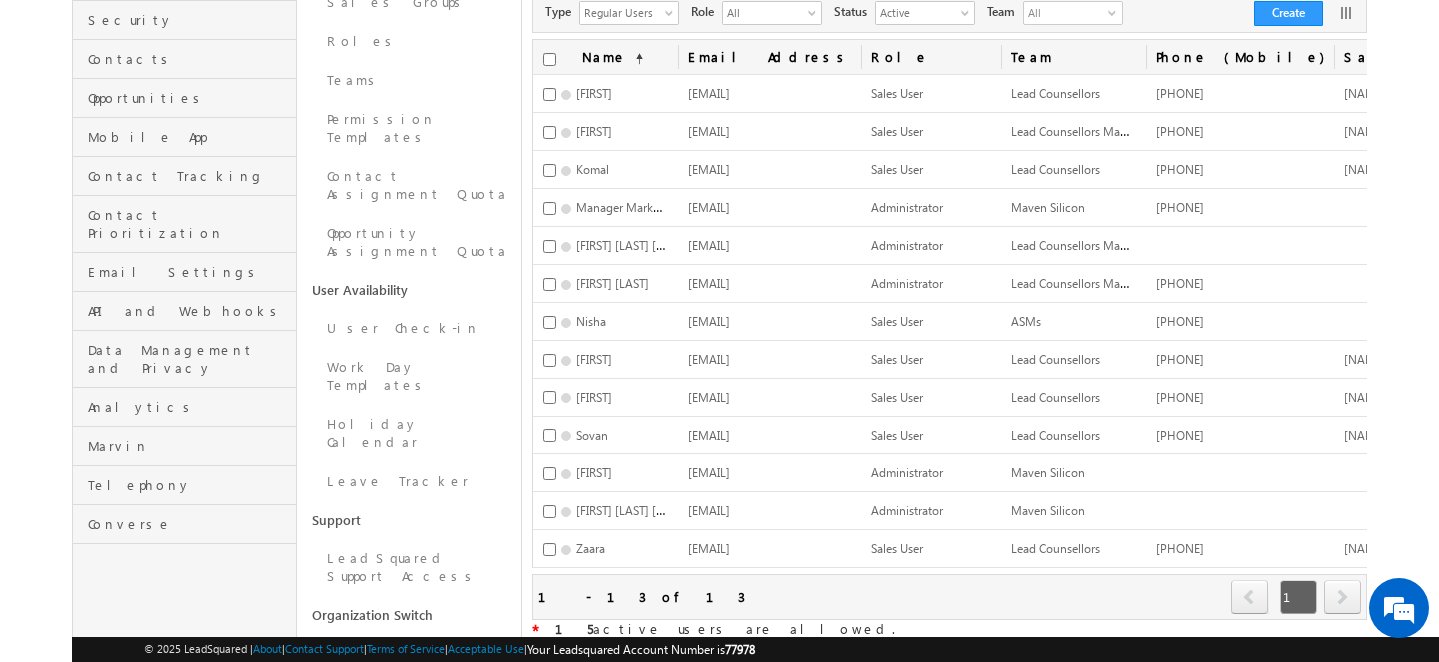 scroll, scrollTop: 227, scrollLeft: 0, axis: vertical 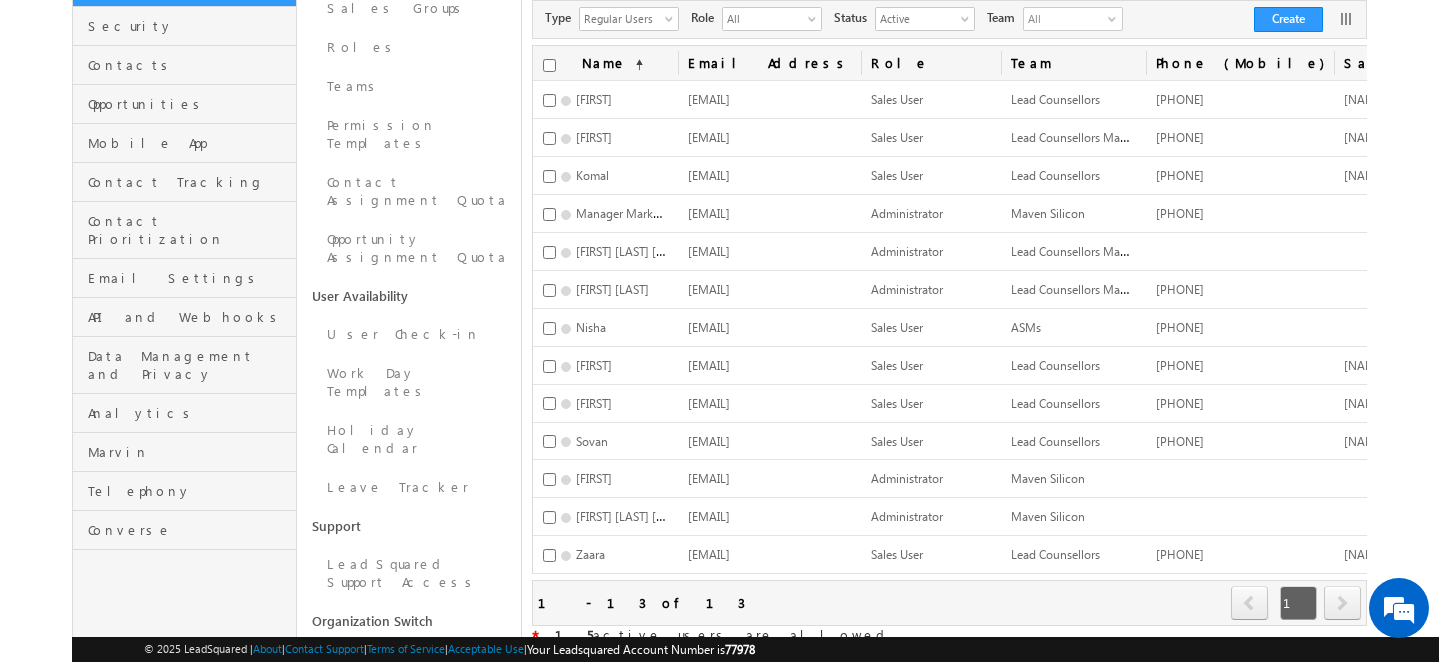click on "Email Address" at bounding box center (769, 63) 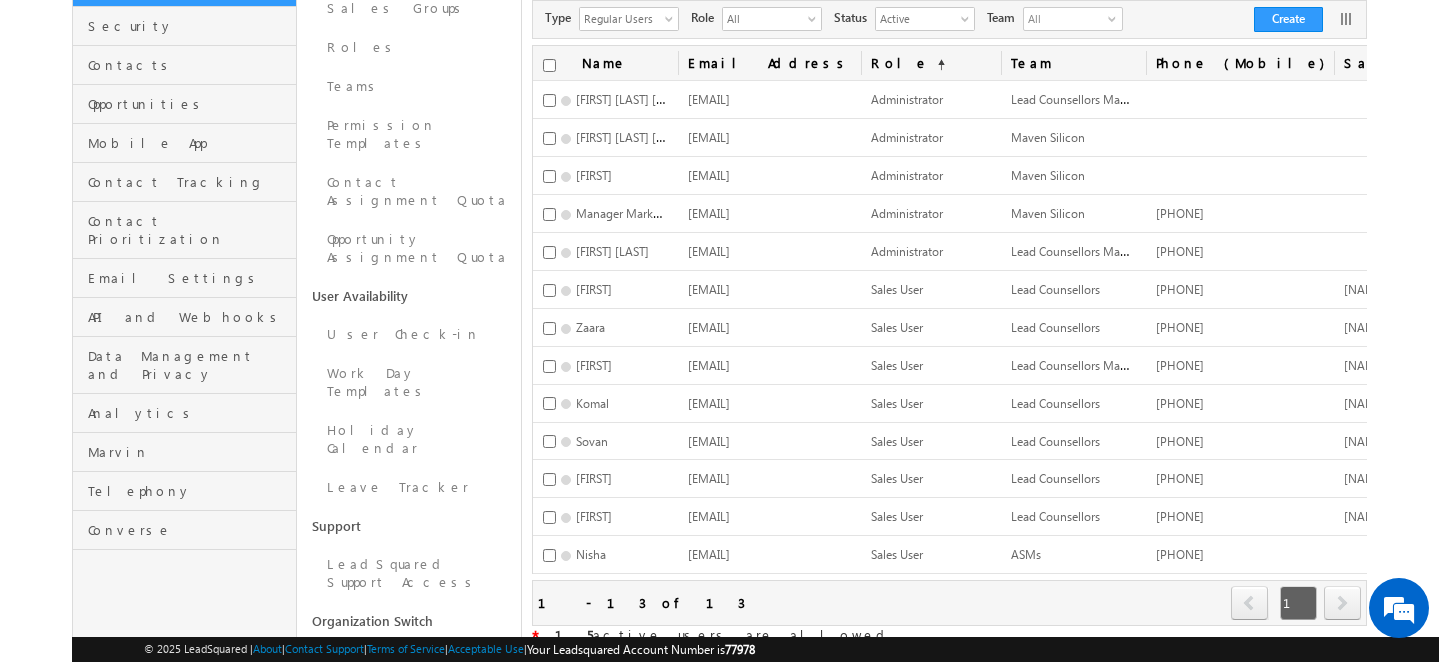 click on "Role (sorted ascending)" at bounding box center (931, 63) 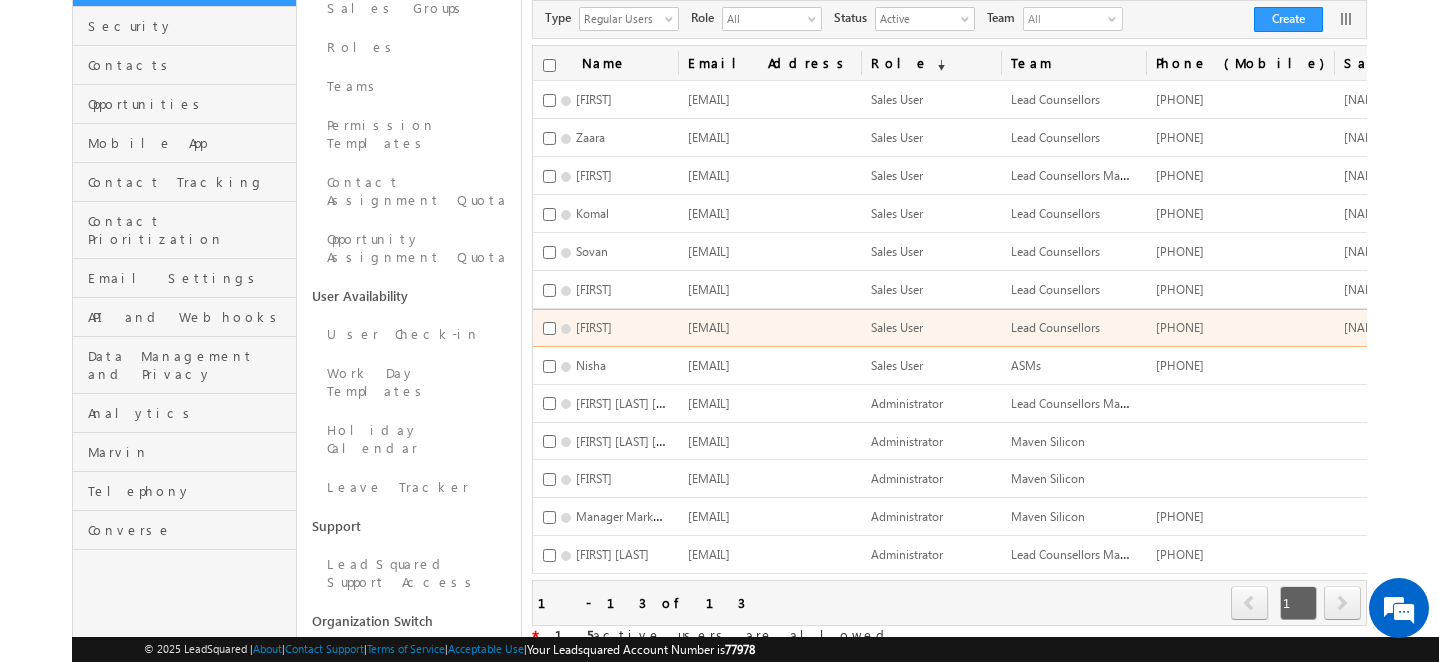 scroll, scrollTop: 0, scrollLeft: 0, axis: both 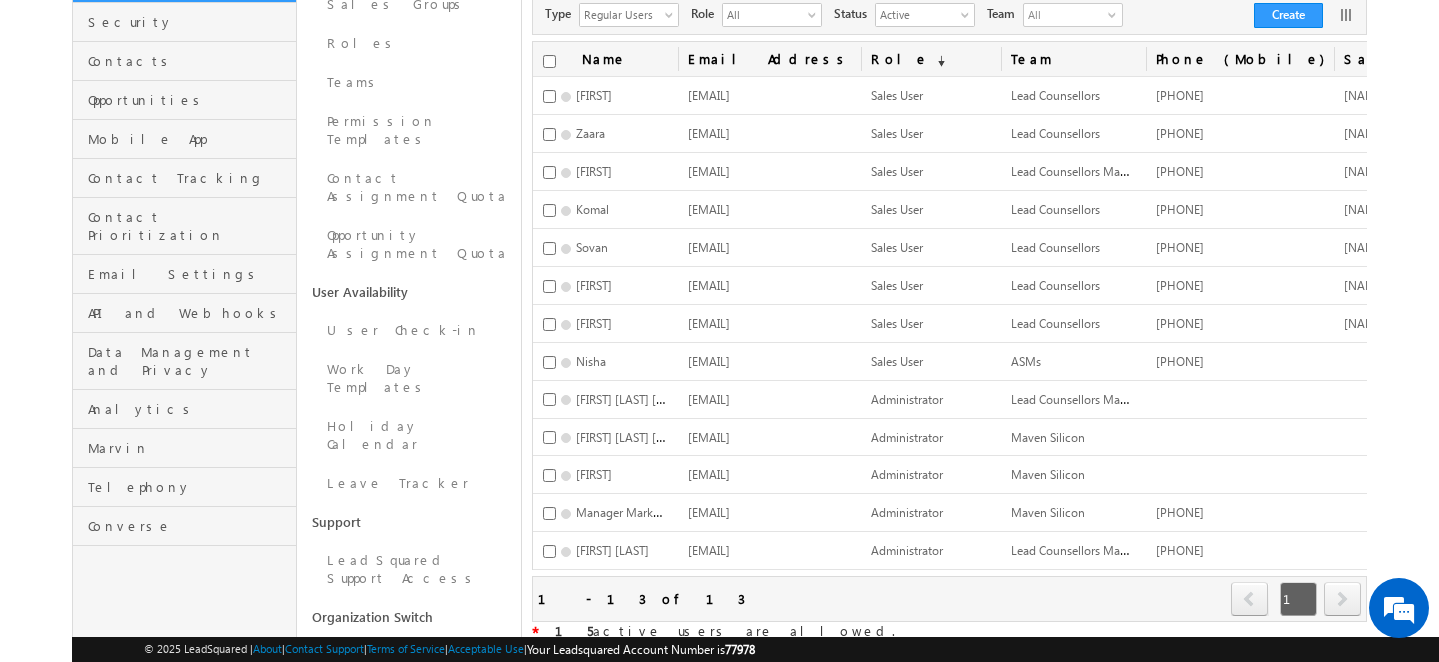 click on "Role (sorted descending)" at bounding box center [931, 59] 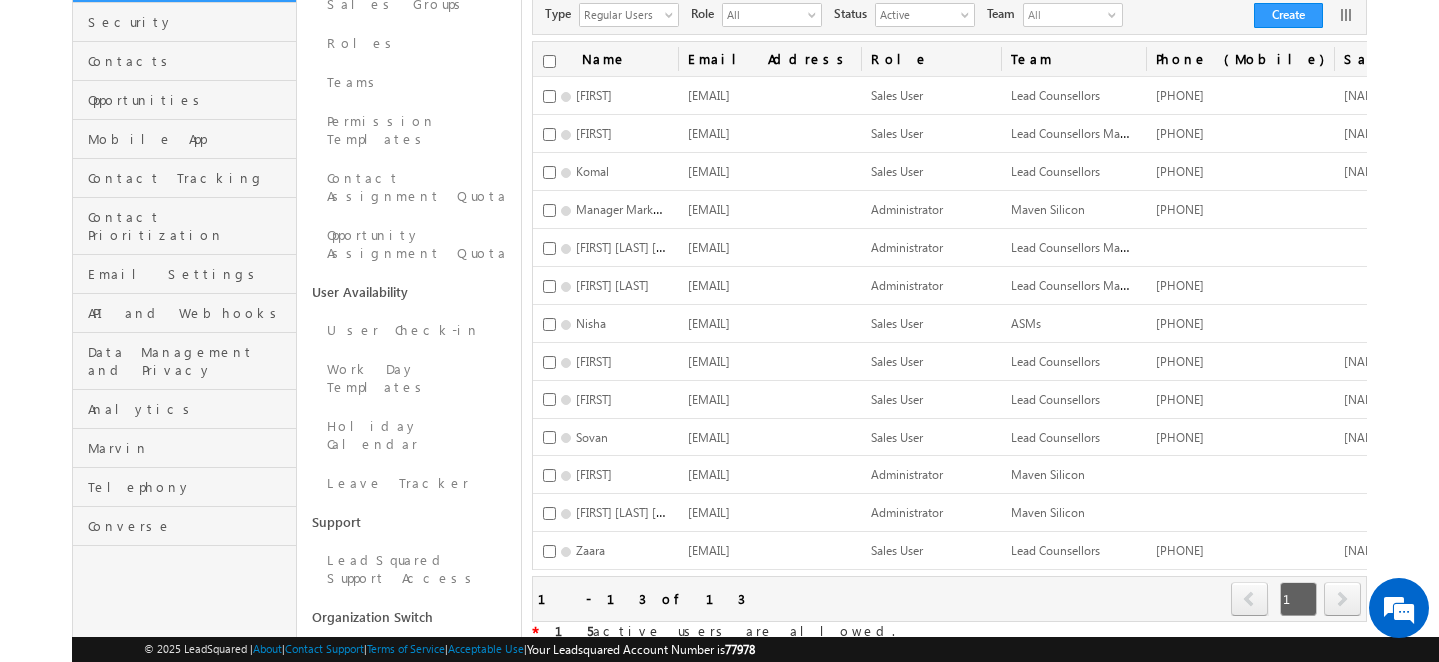 click on "Role (sorted descending)" at bounding box center [931, 59] 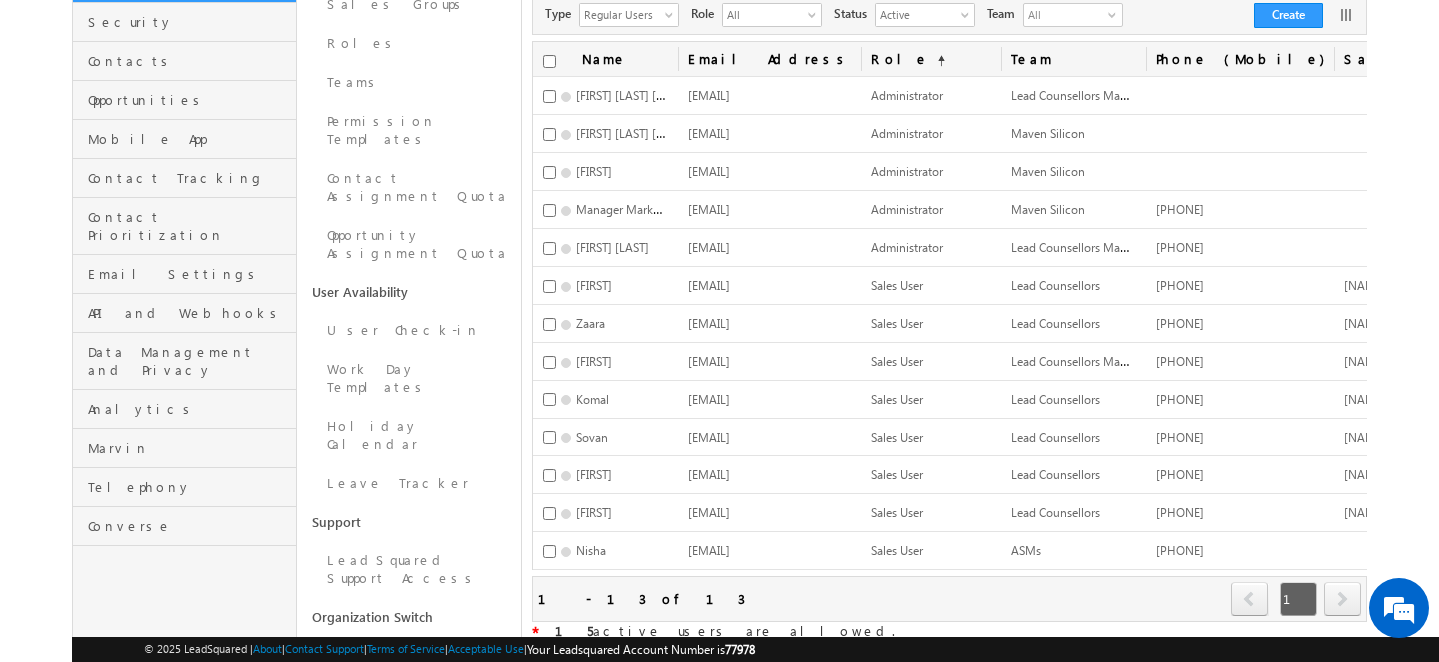 click on "Sales Groups" at bounding box center (1414, 59) 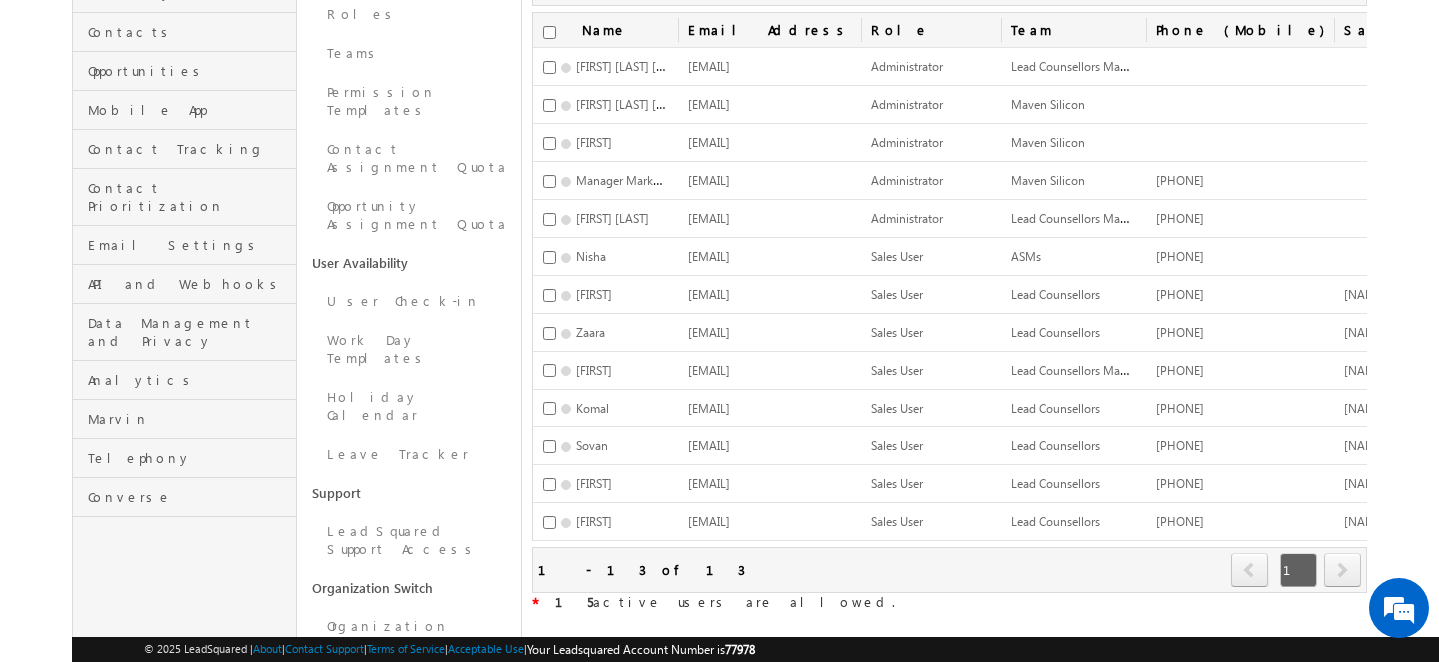 scroll, scrollTop: 264, scrollLeft: 0, axis: vertical 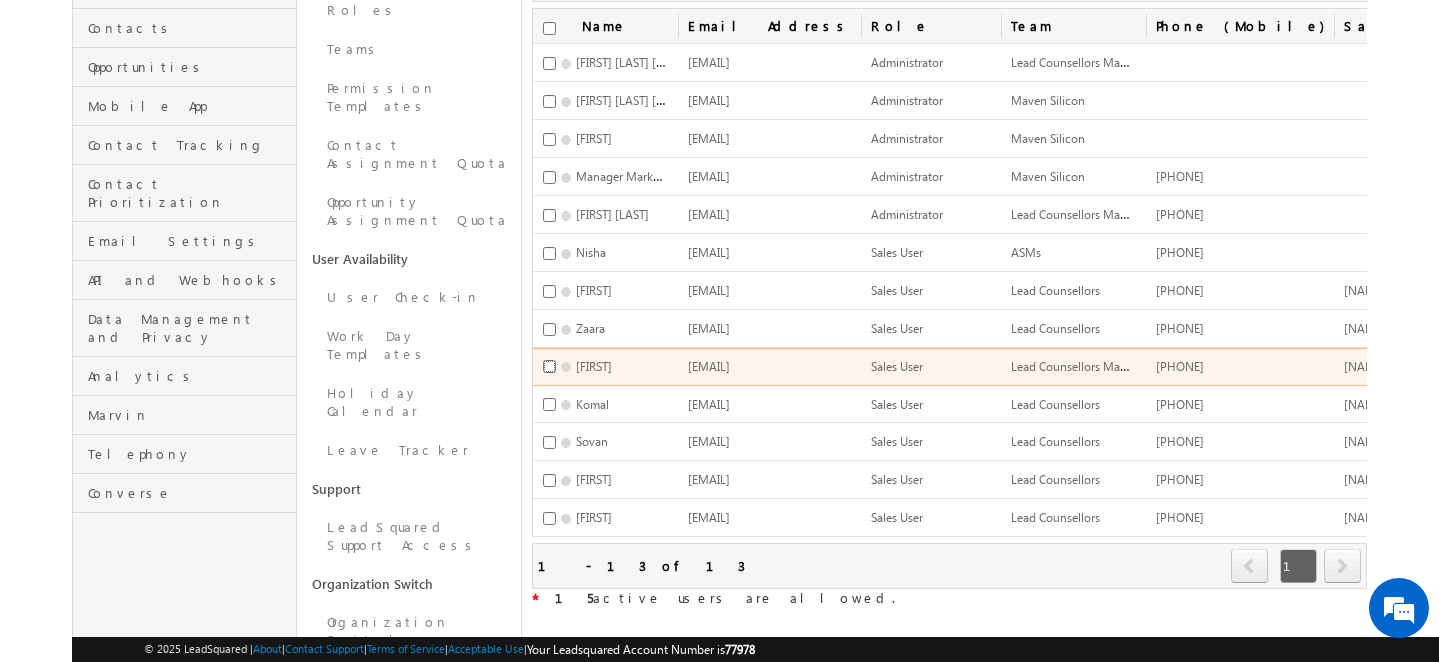 click at bounding box center (549, 366) 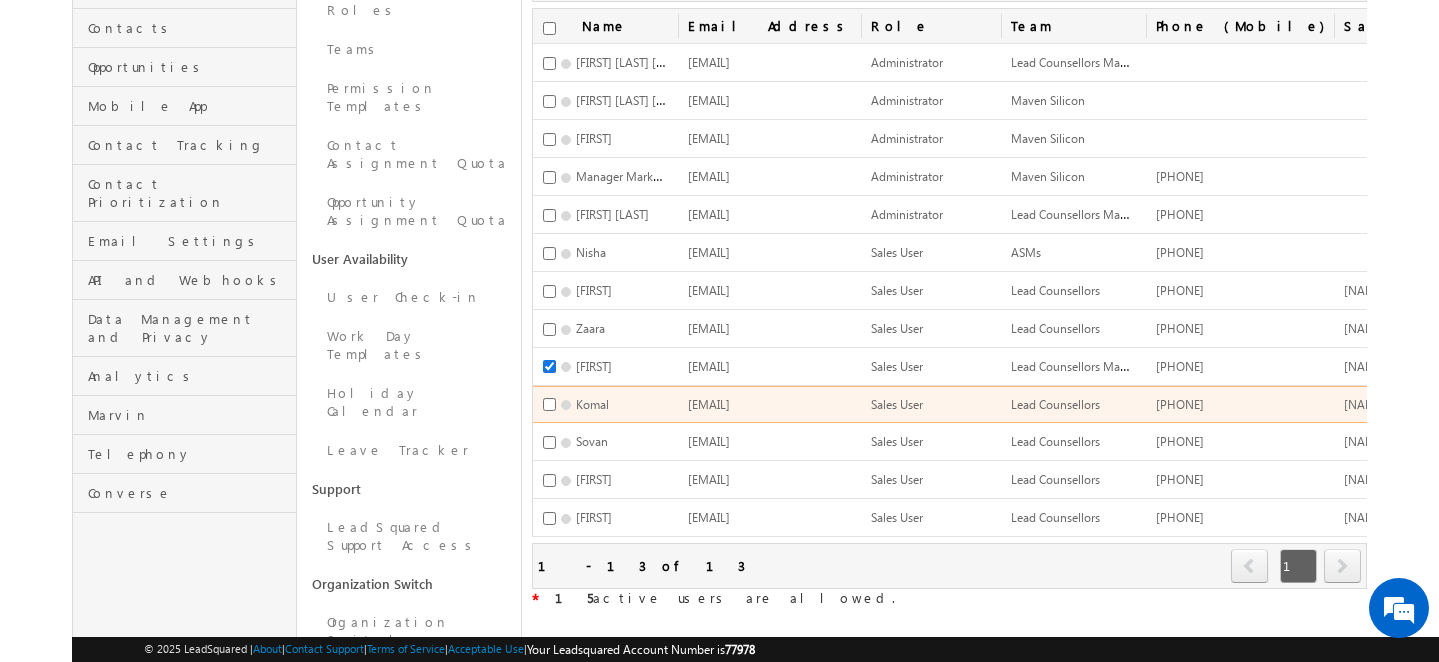 scroll, scrollTop: 0, scrollLeft: 84, axis: horizontal 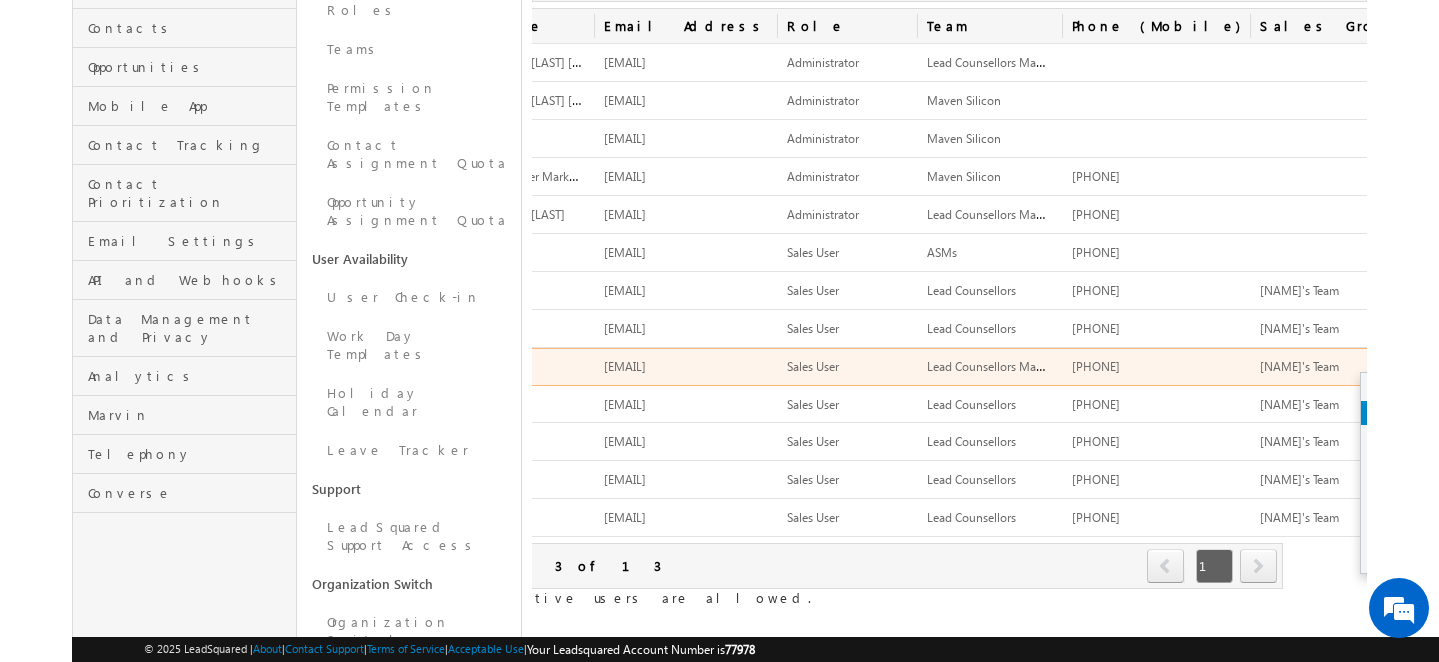 click on "Deactivate" at bounding box center [1433, 413] 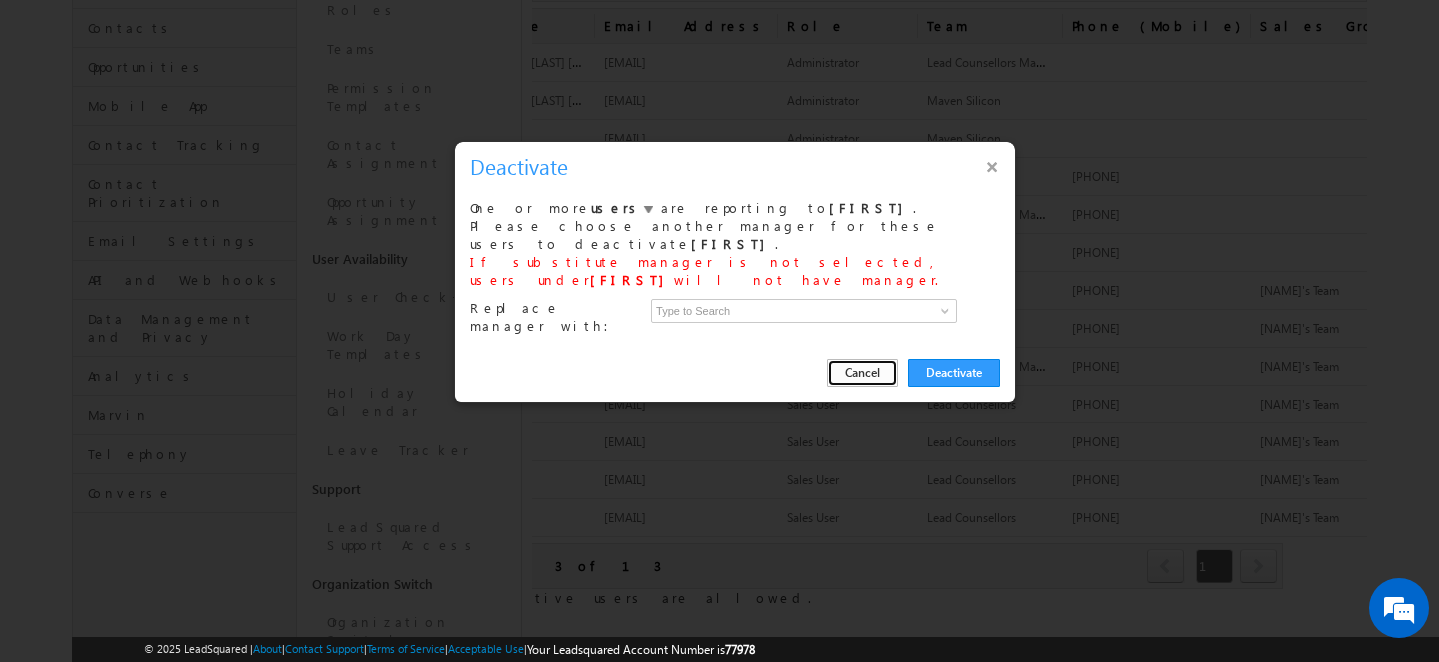 click on "Cancel" at bounding box center [862, 373] 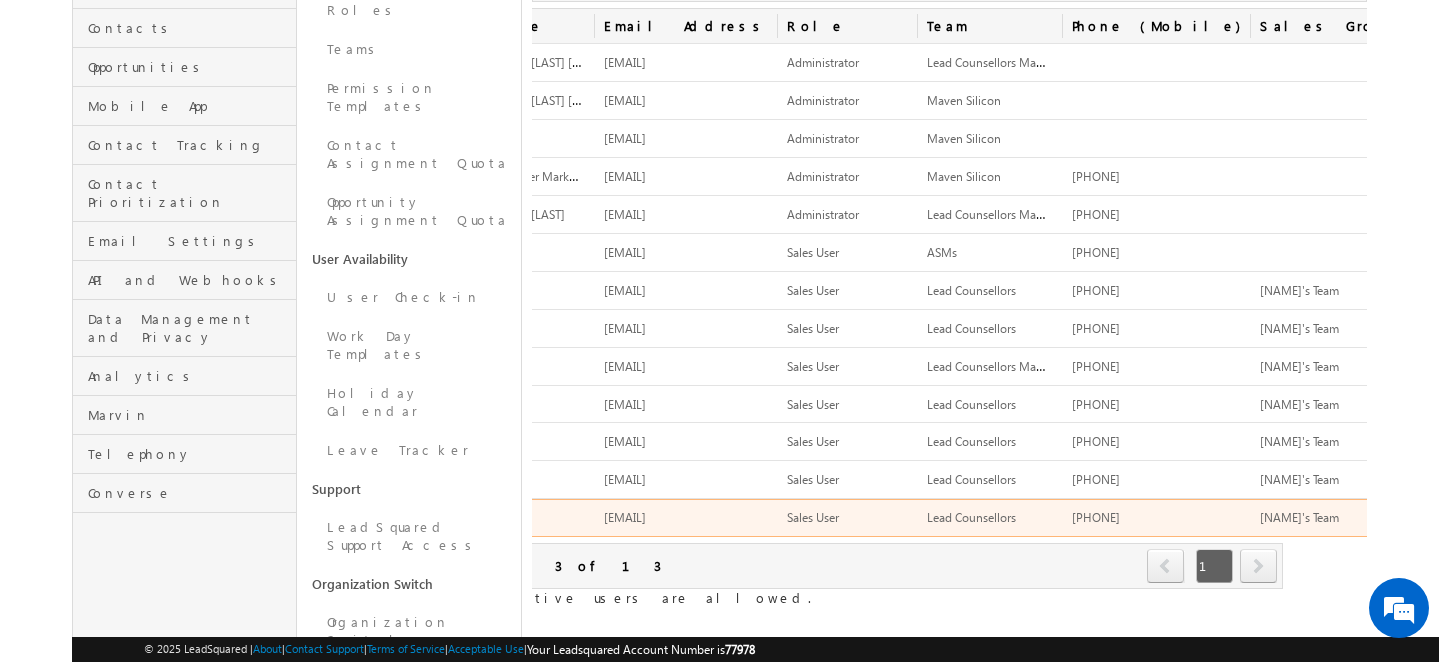 scroll, scrollTop: 0, scrollLeft: 0, axis: both 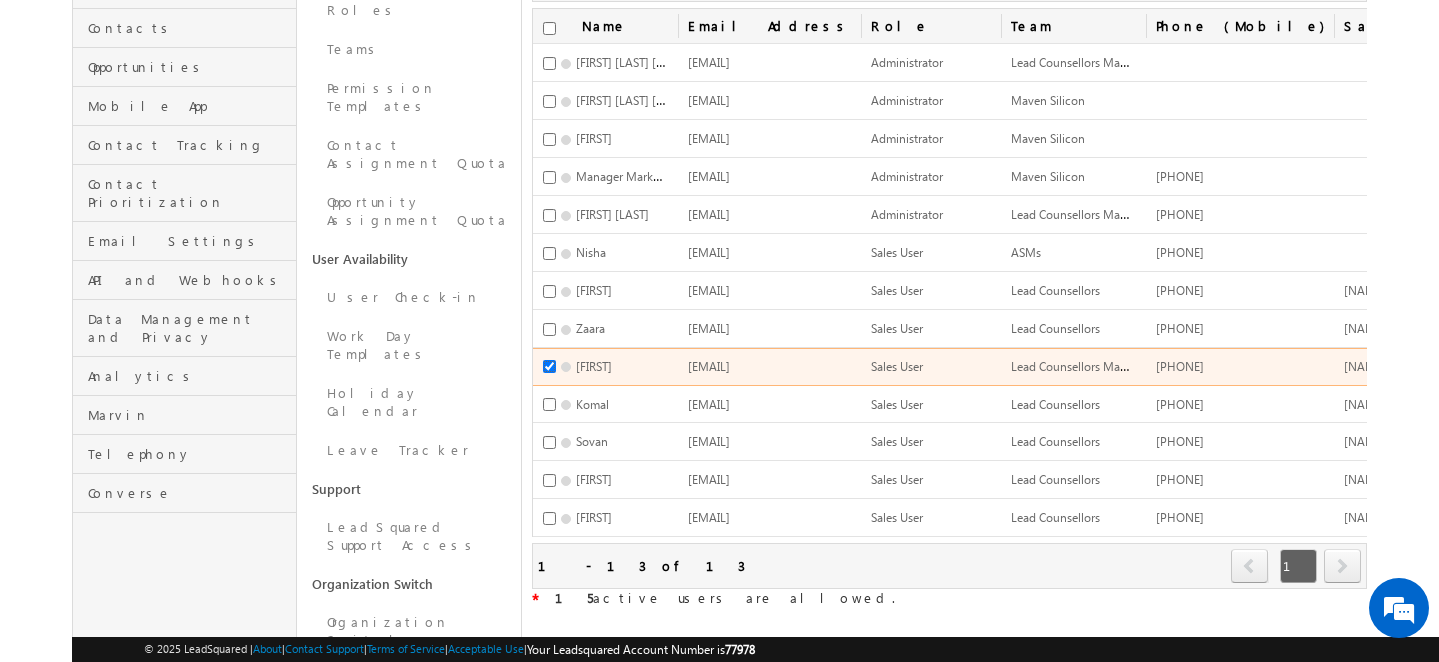 click at bounding box center [549, 366] 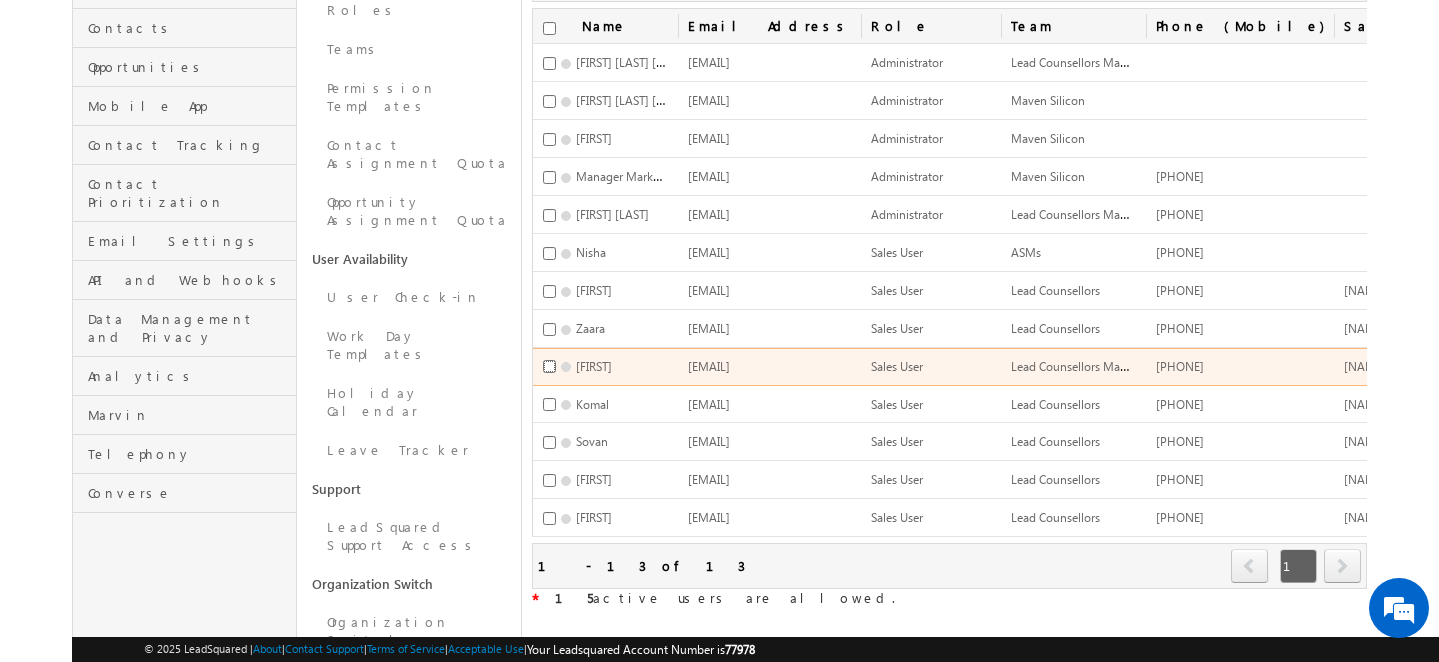 scroll, scrollTop: 0, scrollLeft: 84, axis: horizontal 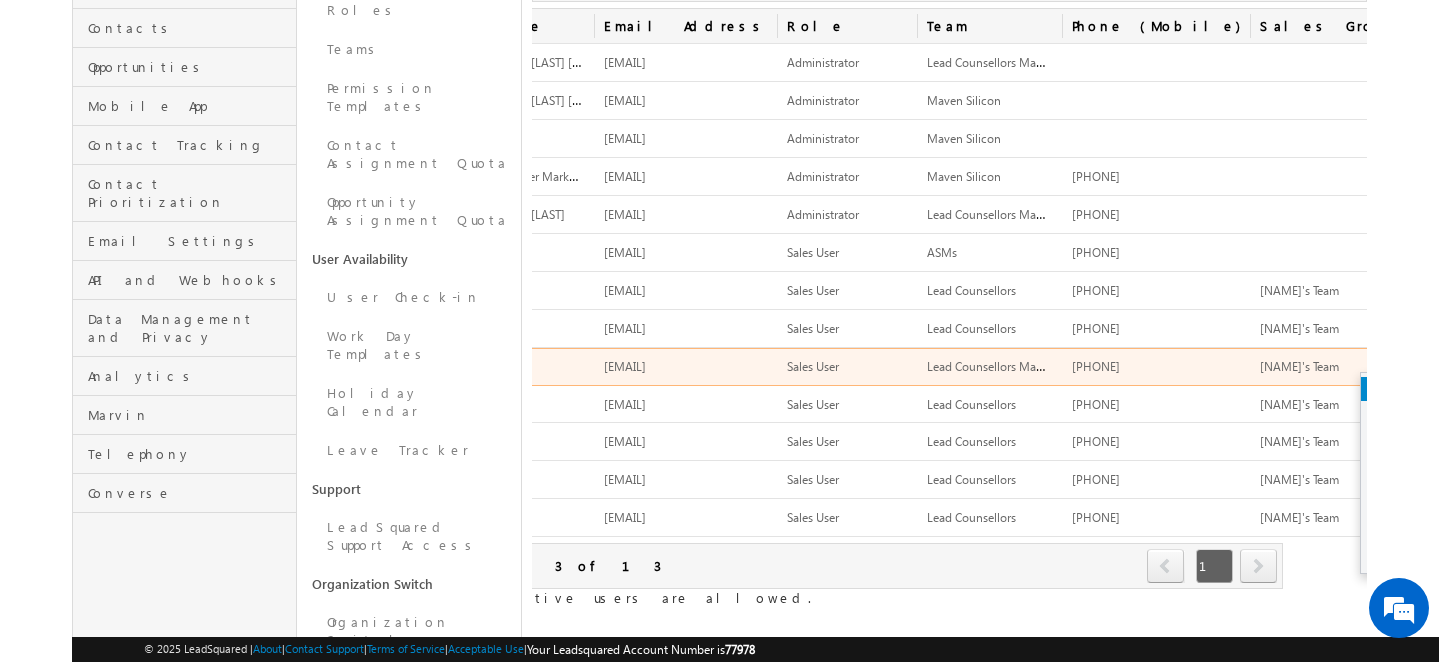 click on "Edit" at bounding box center (1433, 389) 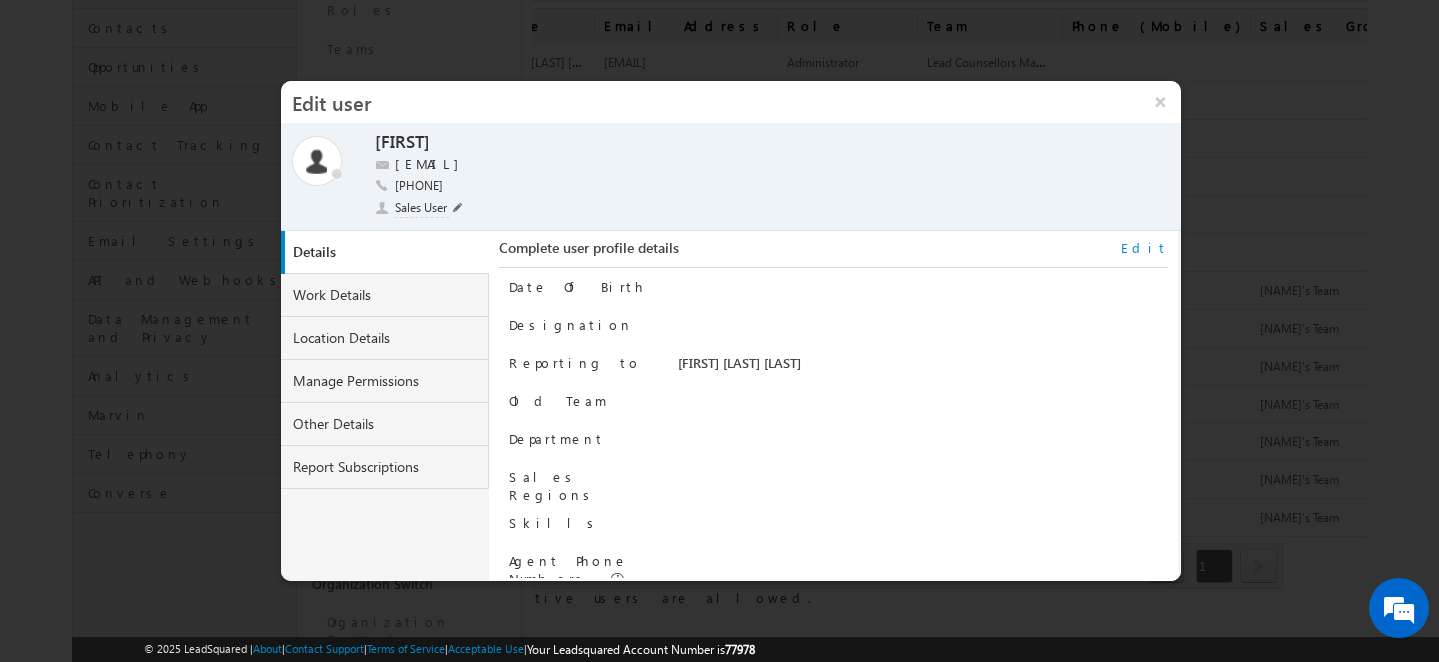 click at bounding box center (458, 208) 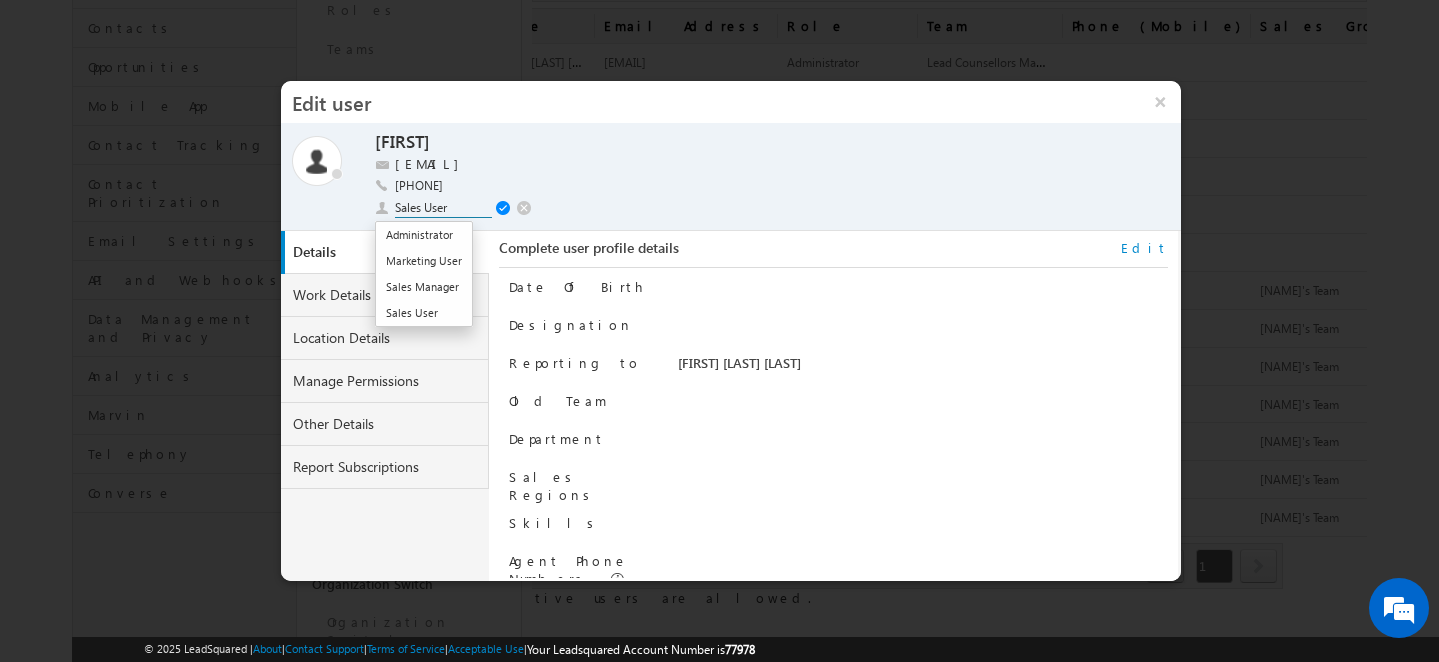 click on "[FIRST] [FIRST] [EMAIL] [PHONE] [PHONE] Sales User Administrator Marketing User Sales Manager Sales User" at bounding box center [739, 178] 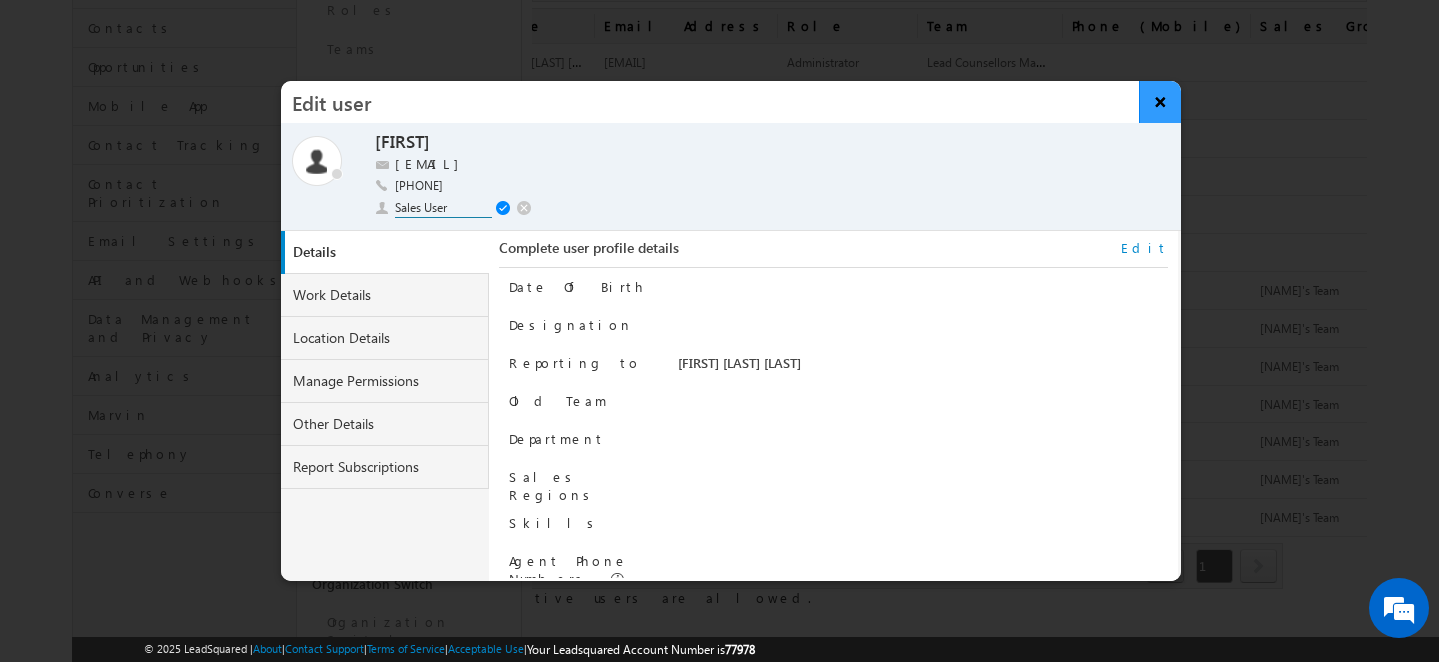 click on "×" at bounding box center (1160, 102) 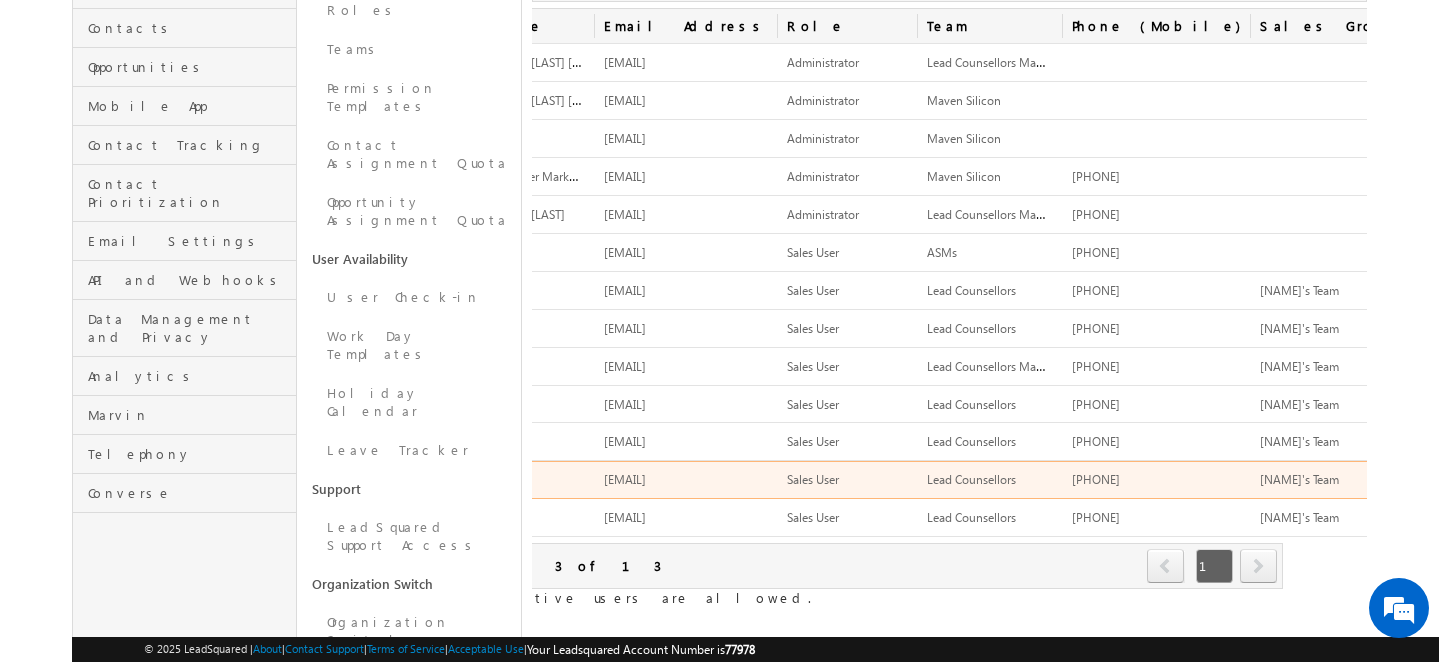 scroll, scrollTop: 0, scrollLeft: 0, axis: both 